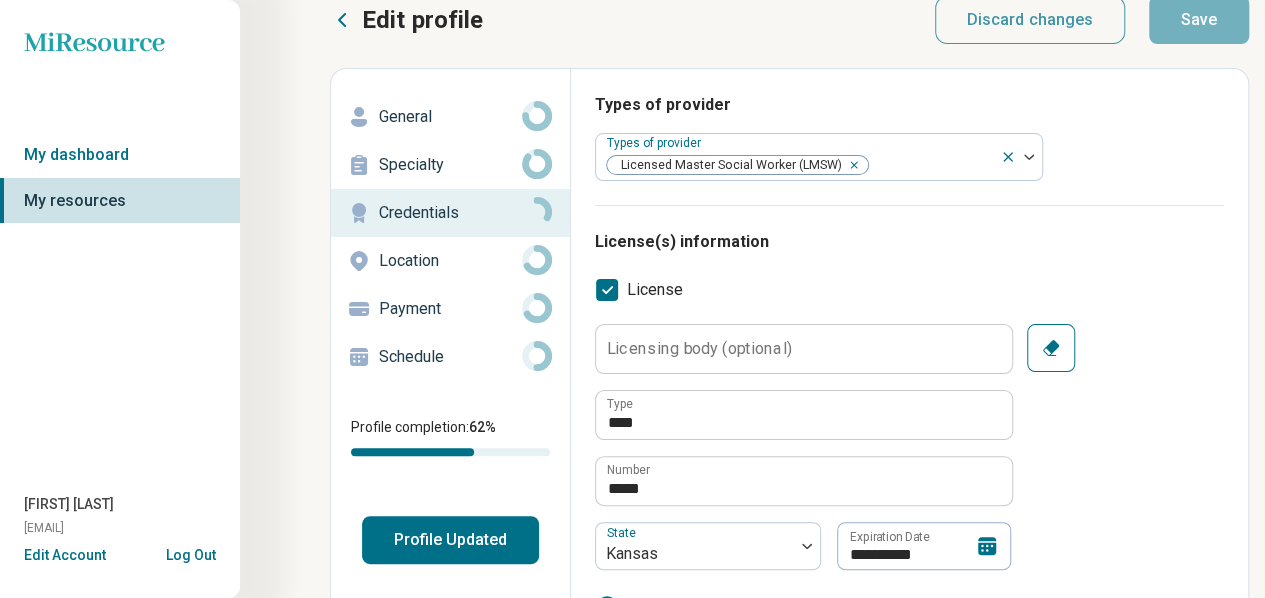 scroll, scrollTop: 0, scrollLeft: 0, axis: both 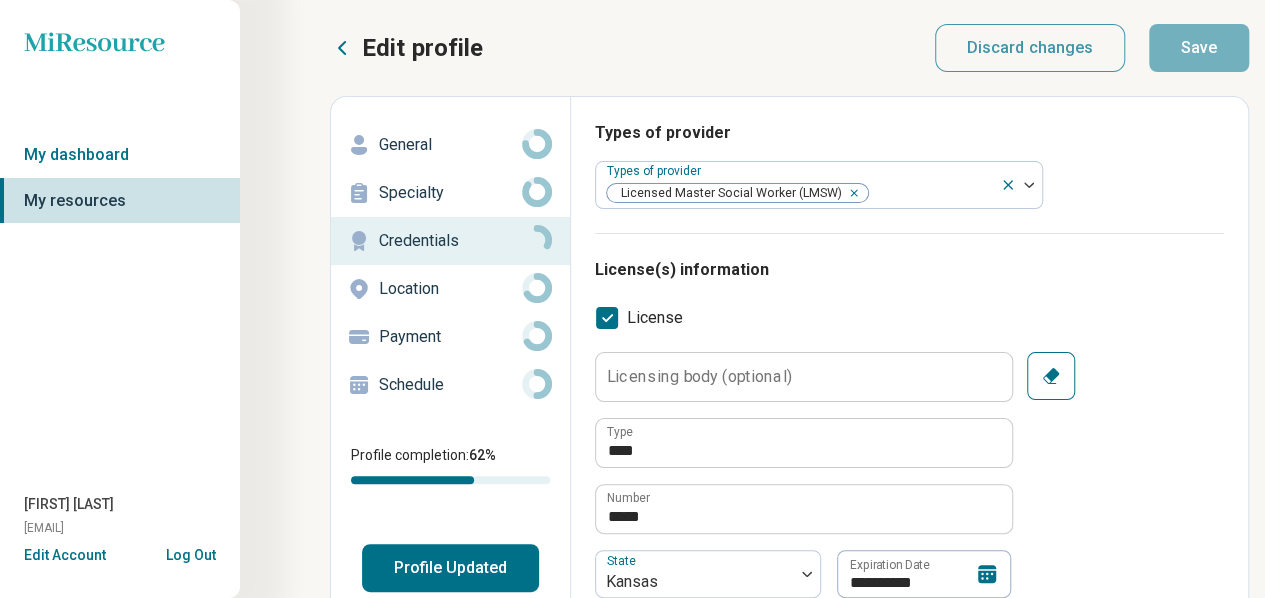 click on "Location" at bounding box center (450, 289) 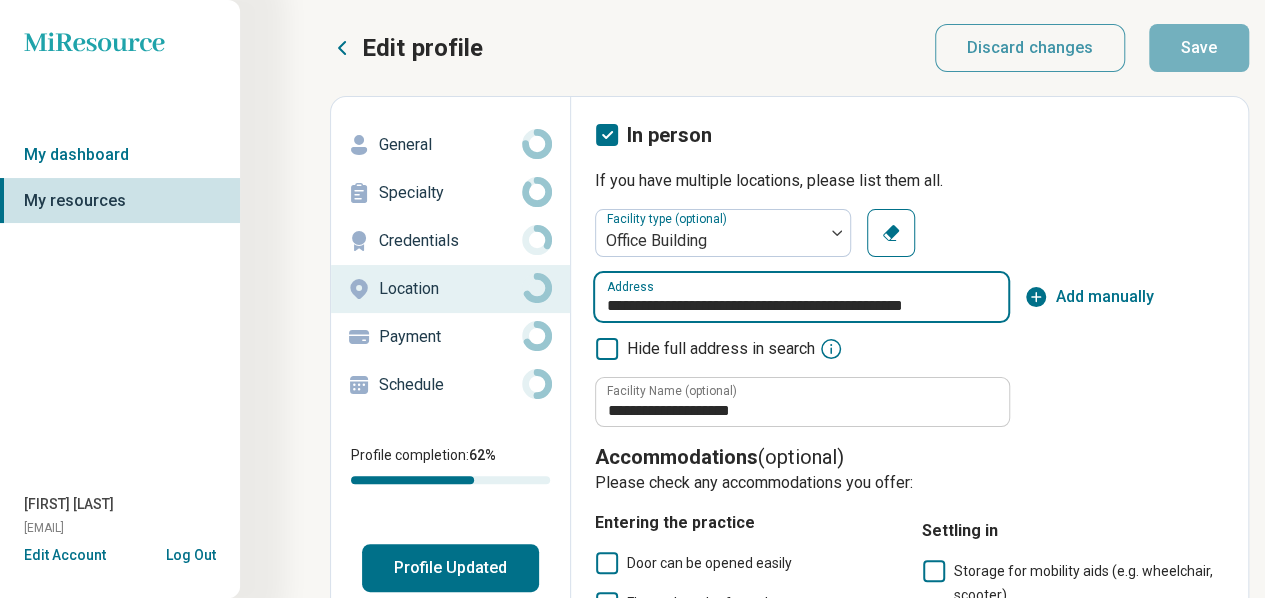 drag, startPoint x: 602, startPoint y: 305, endPoint x: 1120, endPoint y: 302, distance: 518.00867 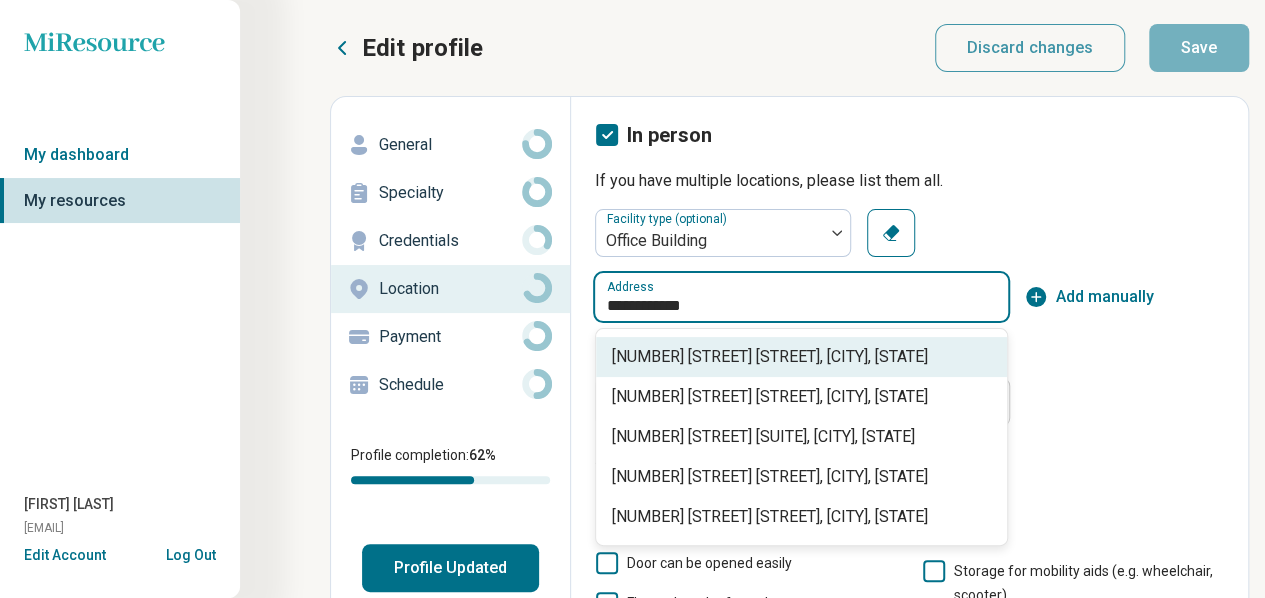 click on "[NUMBER] [STREET] [STREET], [CITY], [STATE]" at bounding box center [805, 357] 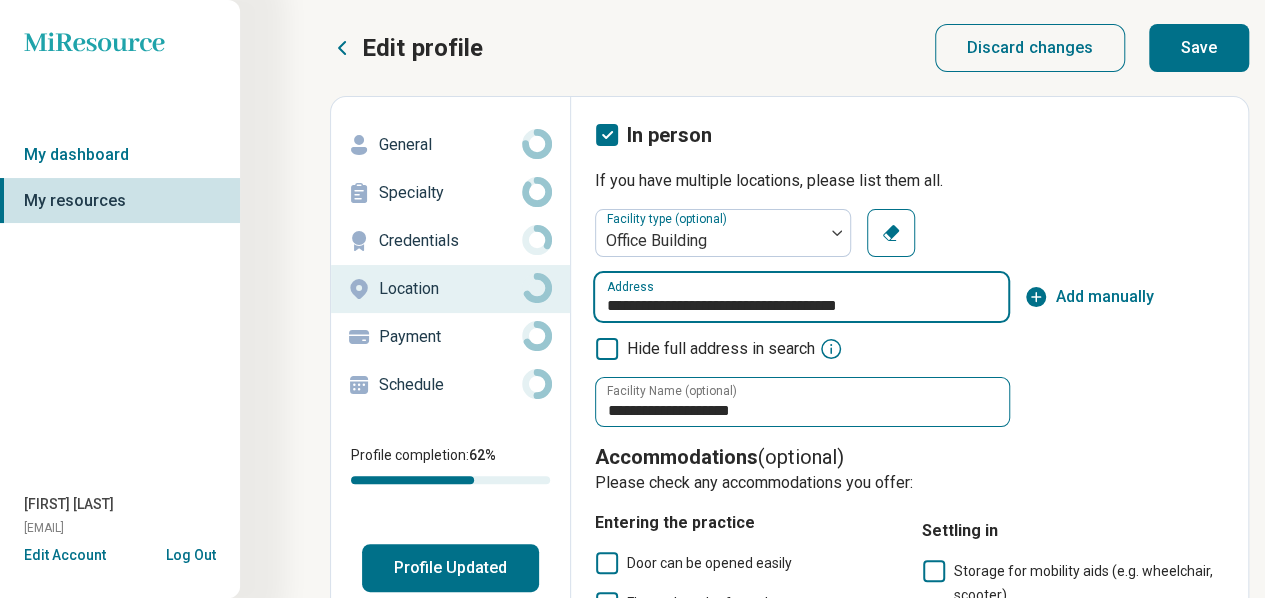 type on "**********" 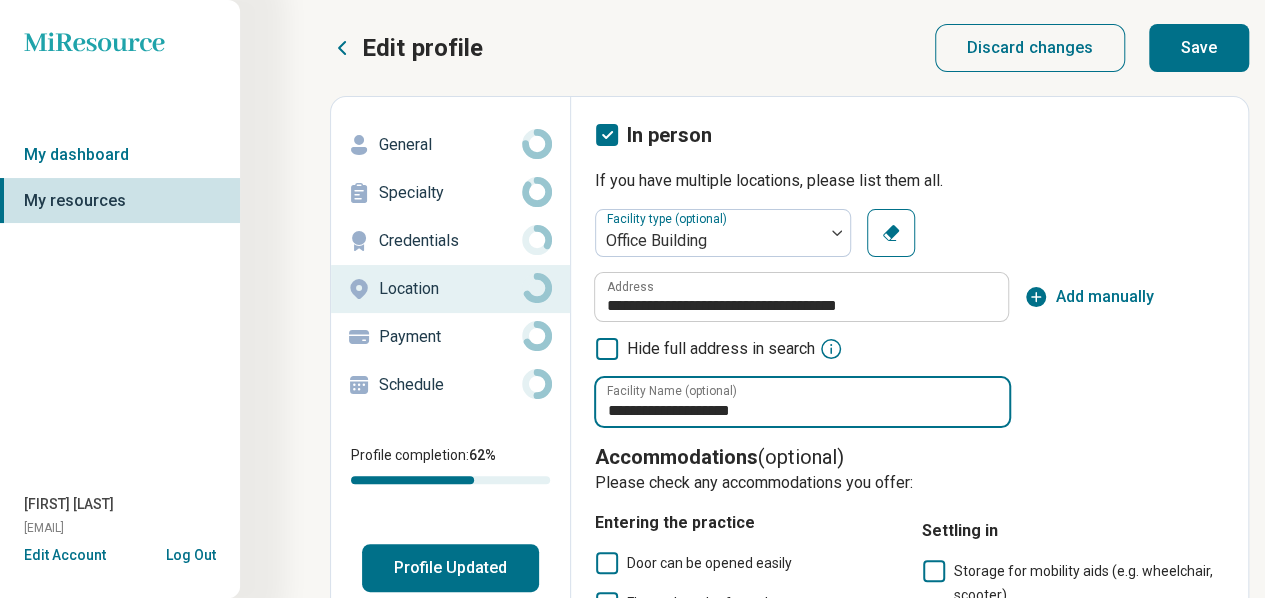 drag, startPoint x: 778, startPoint y: 411, endPoint x: 519, endPoint y: 419, distance: 259.12354 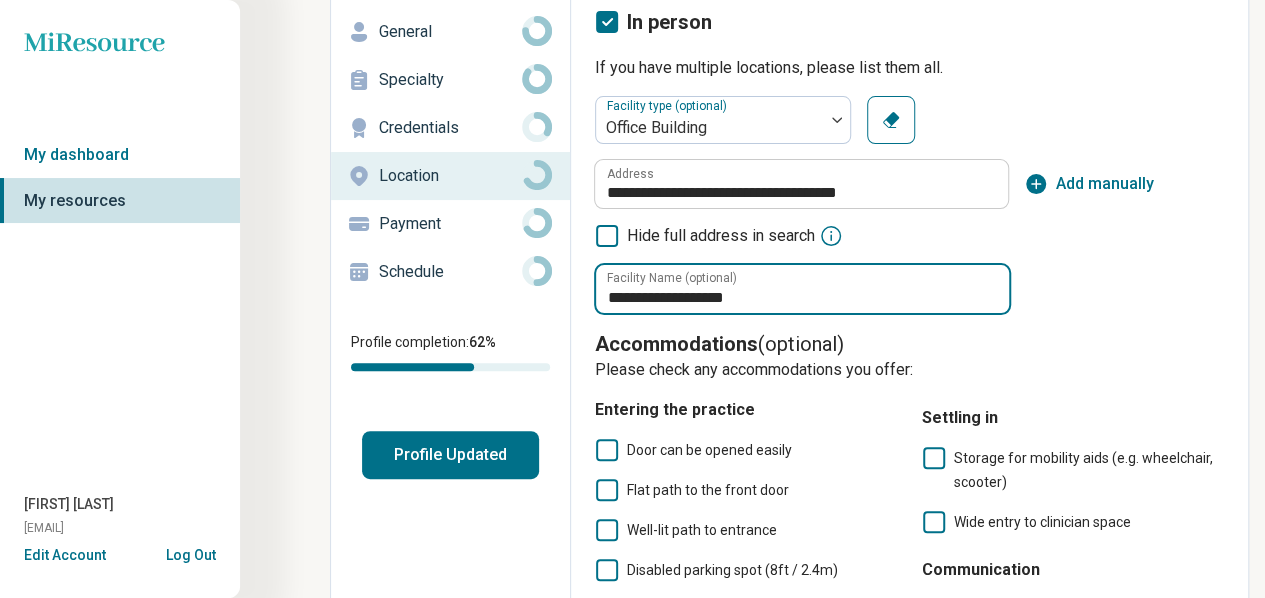 scroll, scrollTop: 114, scrollLeft: 0, axis: vertical 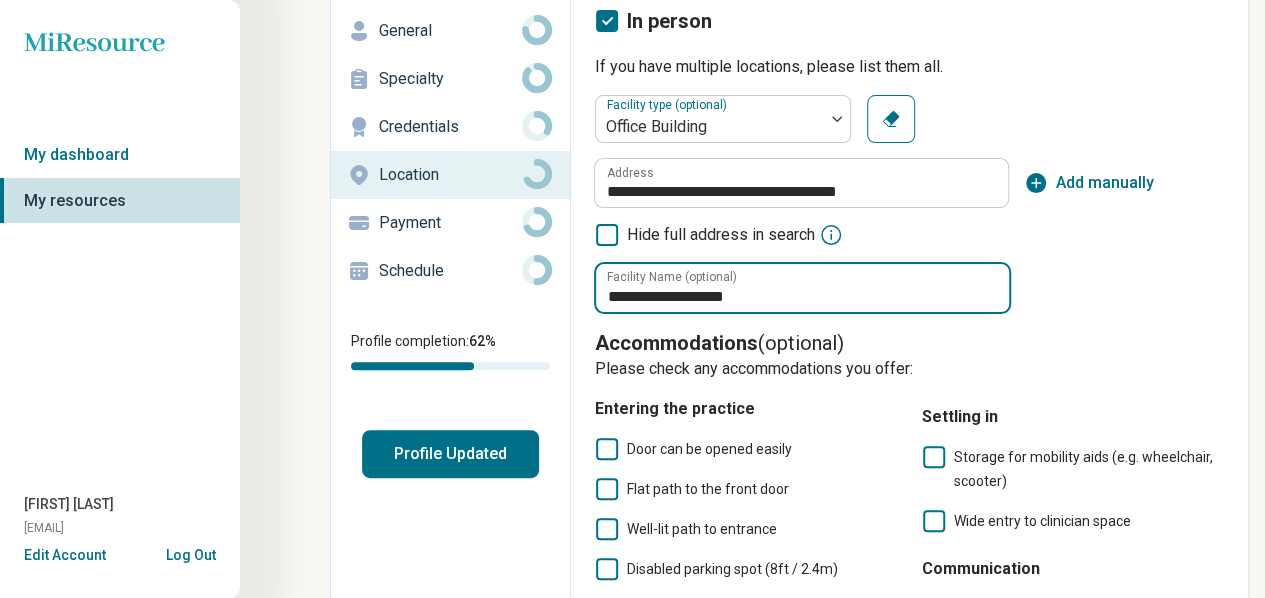 type on "**********" 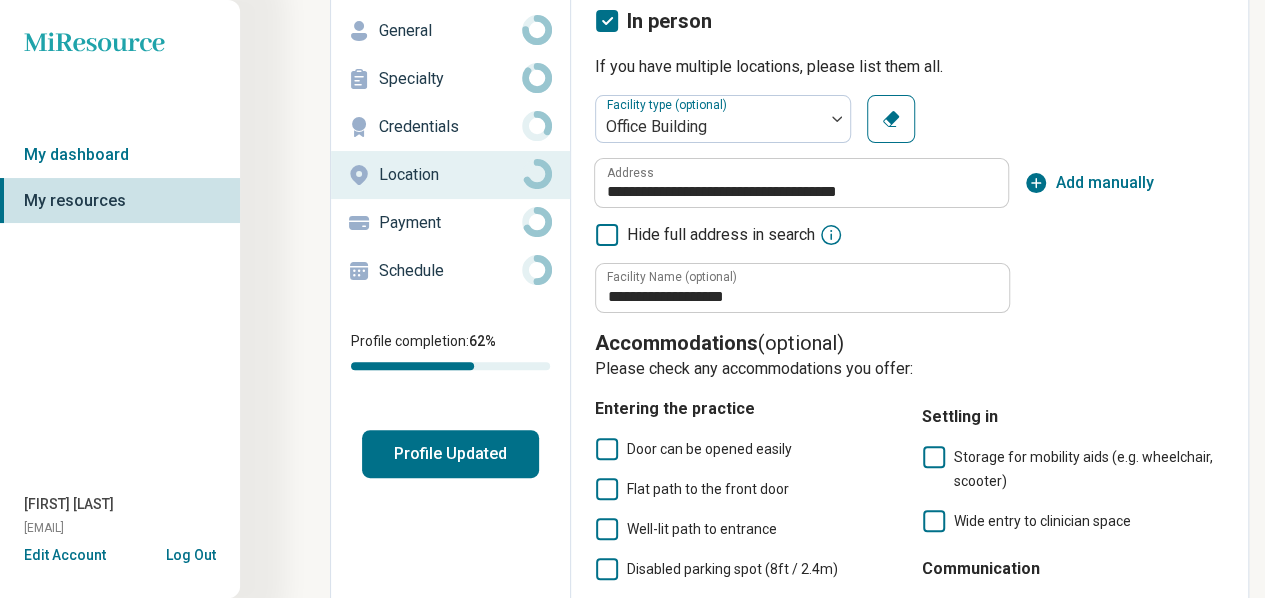 click 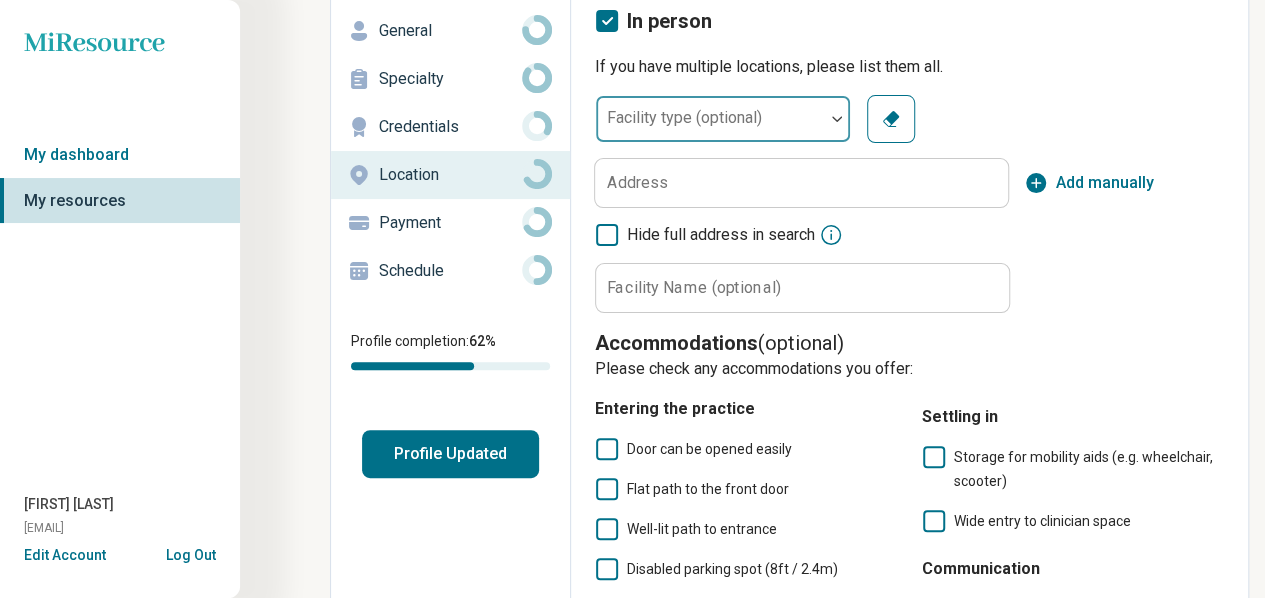 click at bounding box center [837, 119] 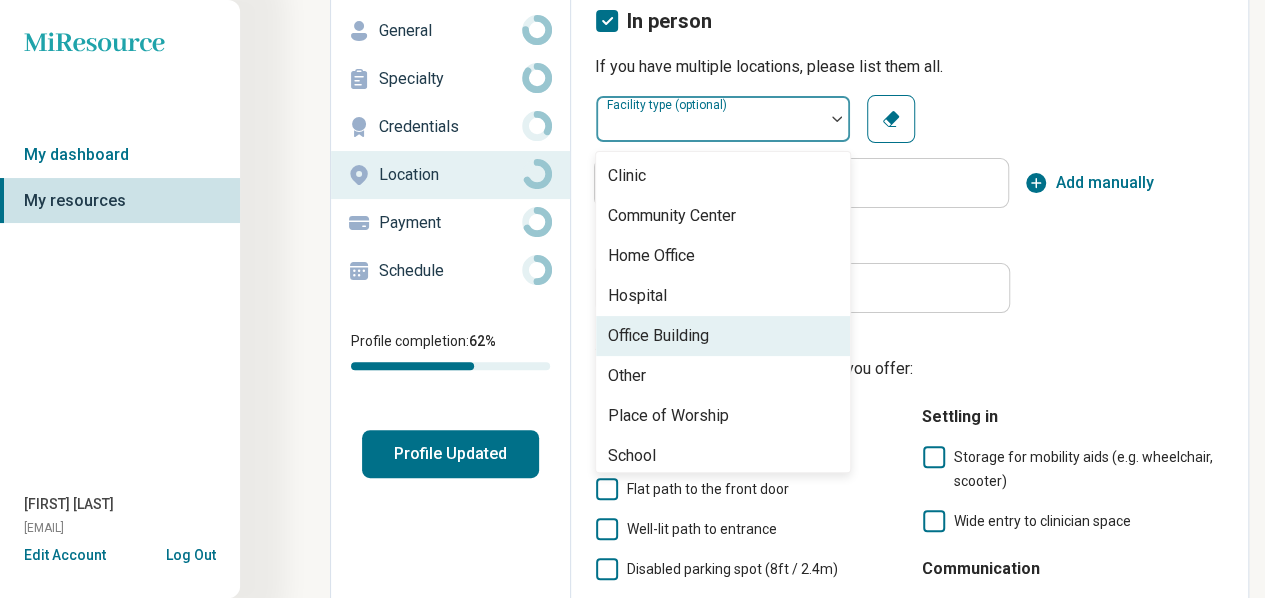 click on "Office Building" at bounding box center (658, 336) 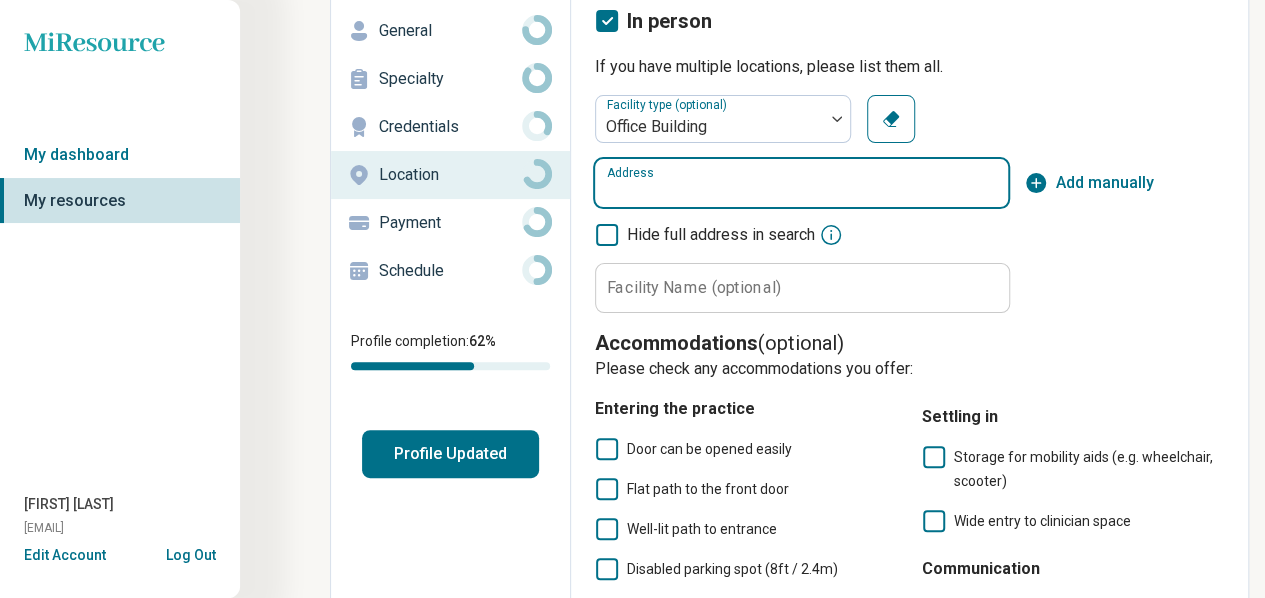 click on "Address" at bounding box center (801, 183) 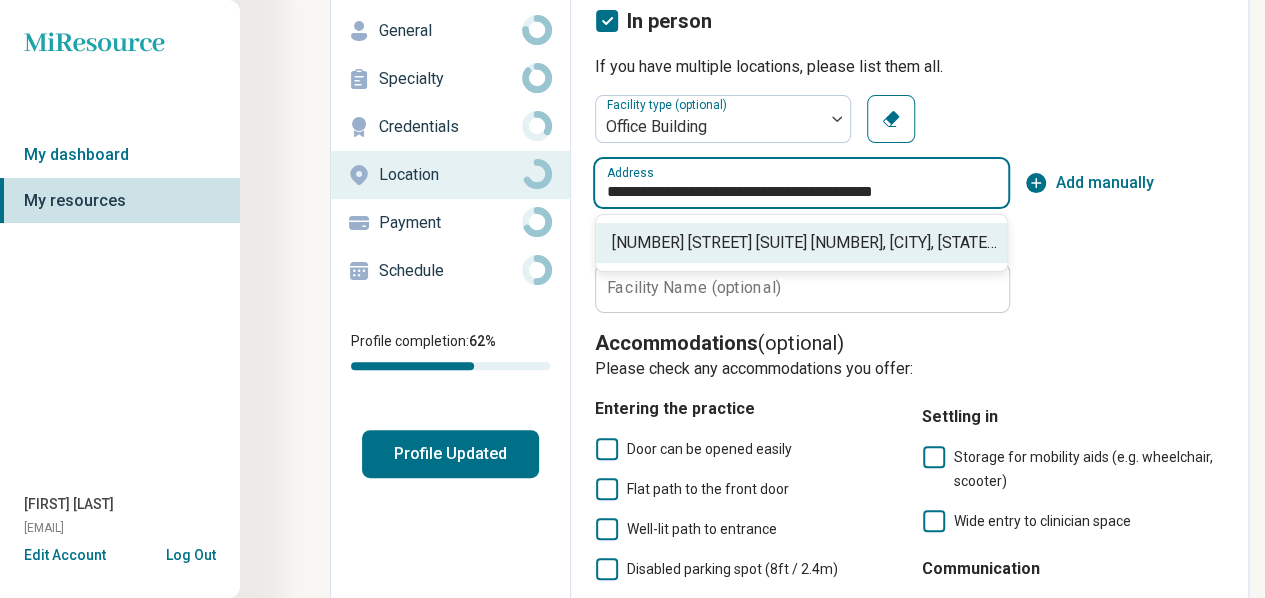 click on "[NUMBER] [STREET] [SUITE] [NUMBER], [CITY], [STATE] [POSTAL_CODE]" at bounding box center (805, 243) 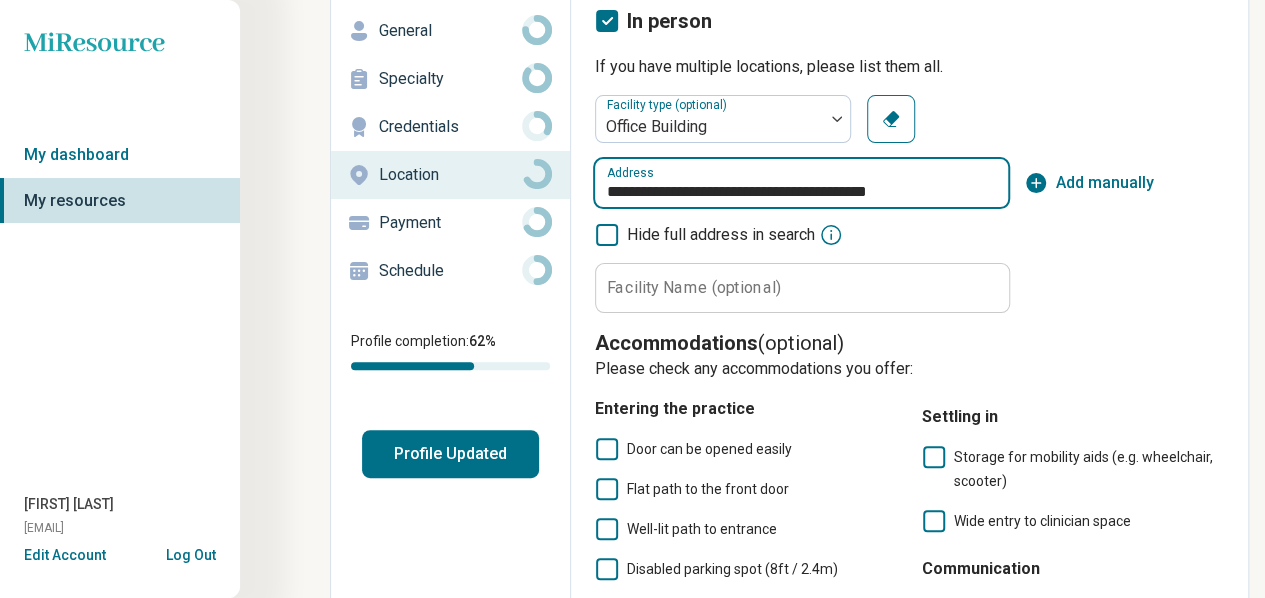 type on "**********" 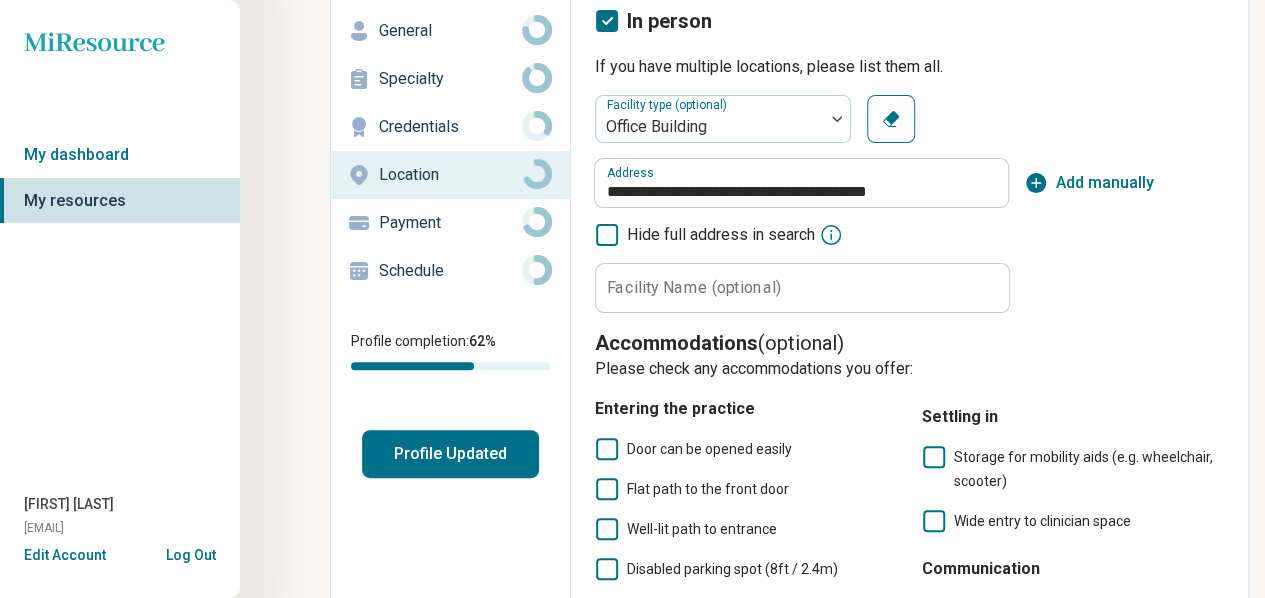 click on "Facility Name (optional)" at bounding box center (694, 287) 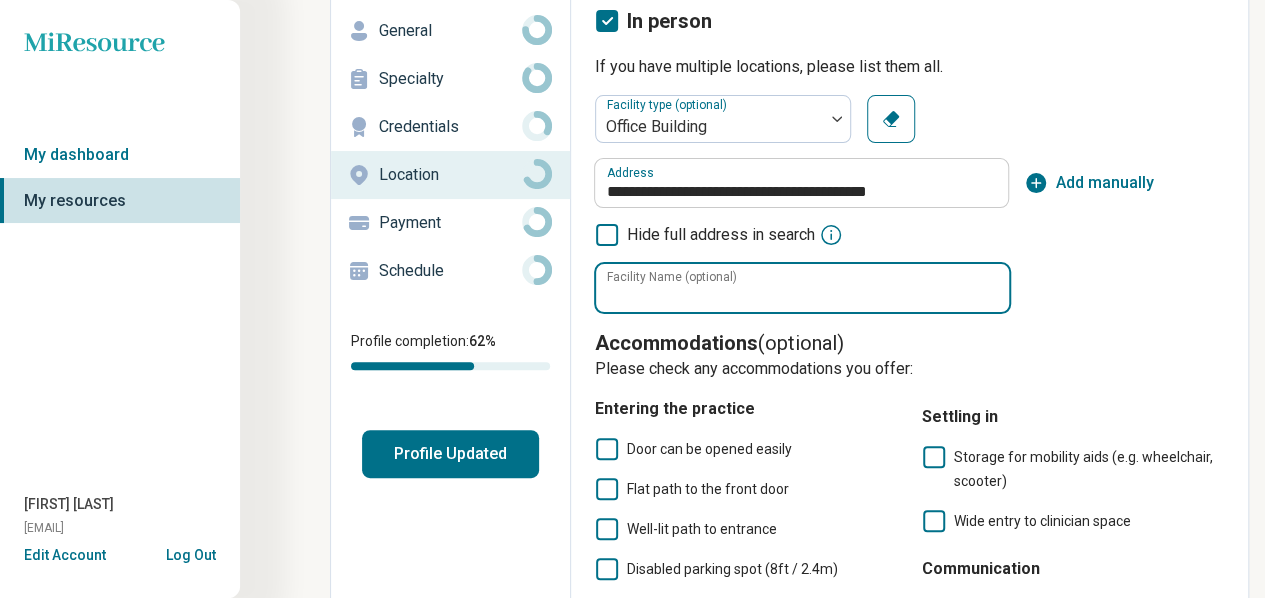 click on "Facility Name (optional)" at bounding box center [802, 288] 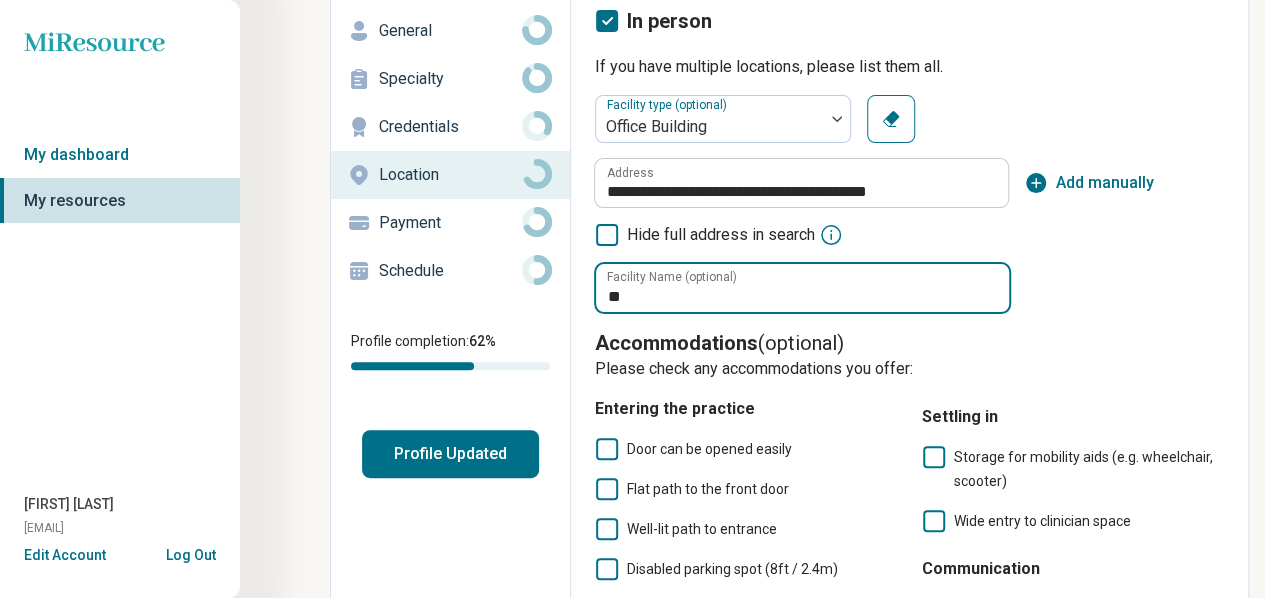 type on "*" 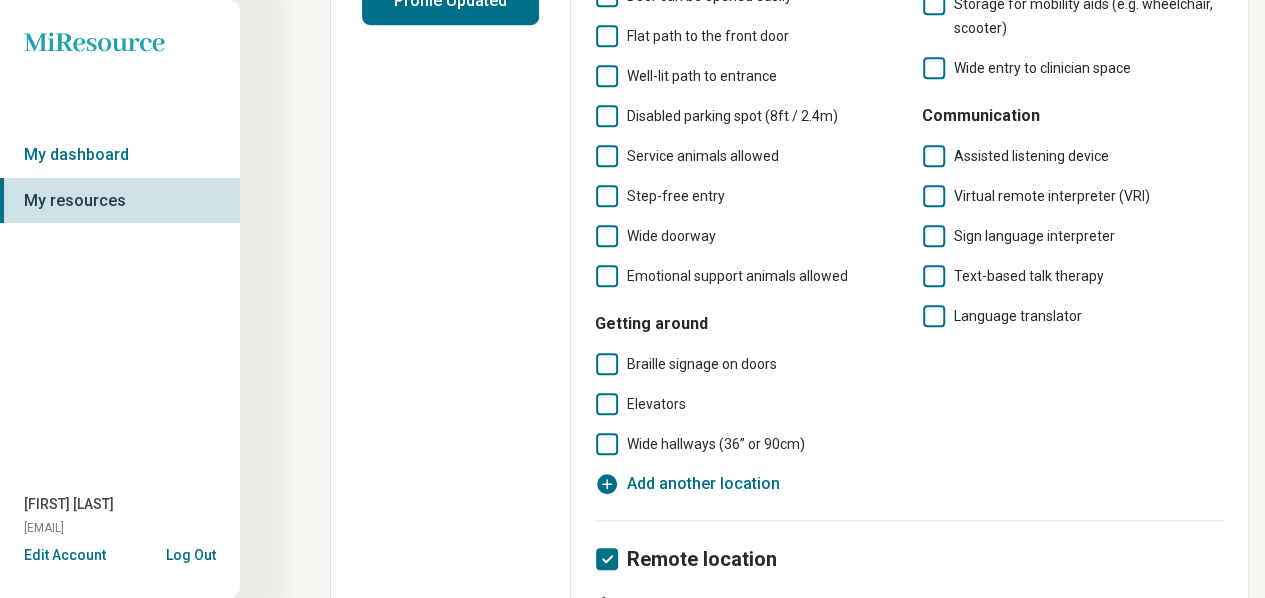 scroll, scrollTop: 572, scrollLeft: 0, axis: vertical 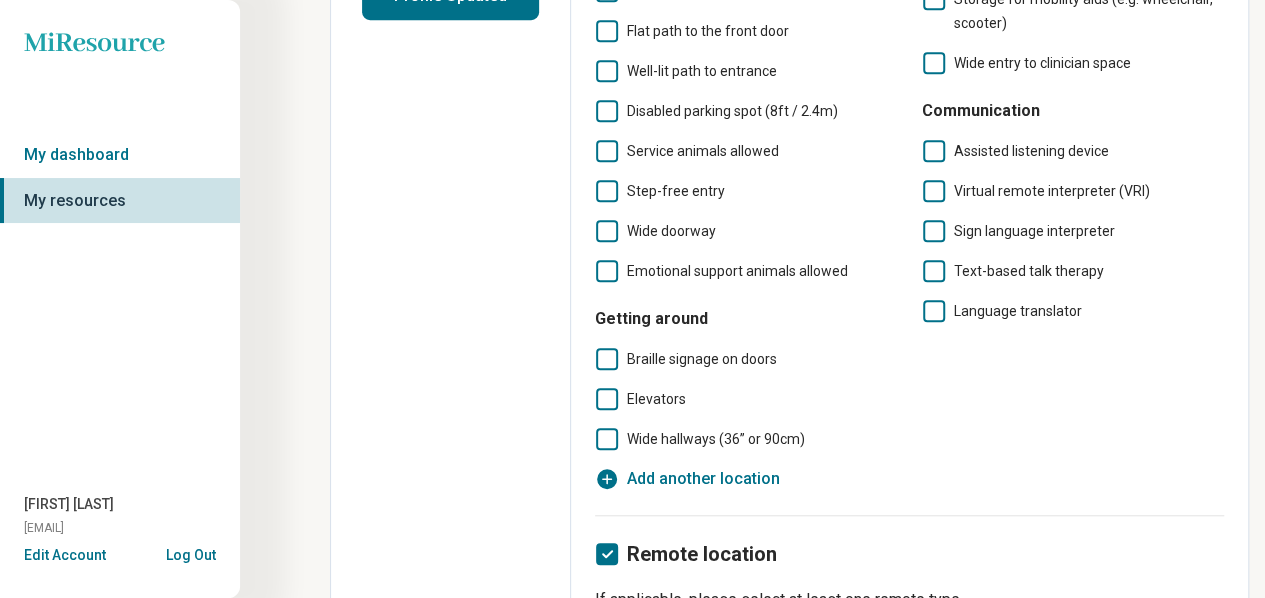 type on "**********" 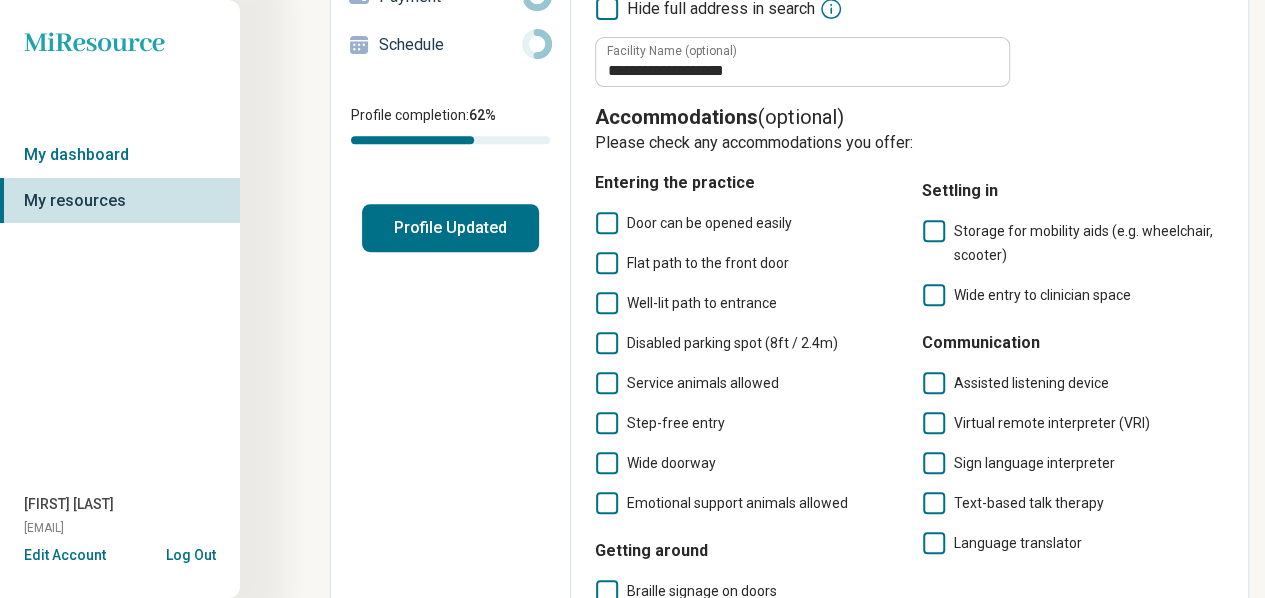 scroll, scrollTop: 336, scrollLeft: 0, axis: vertical 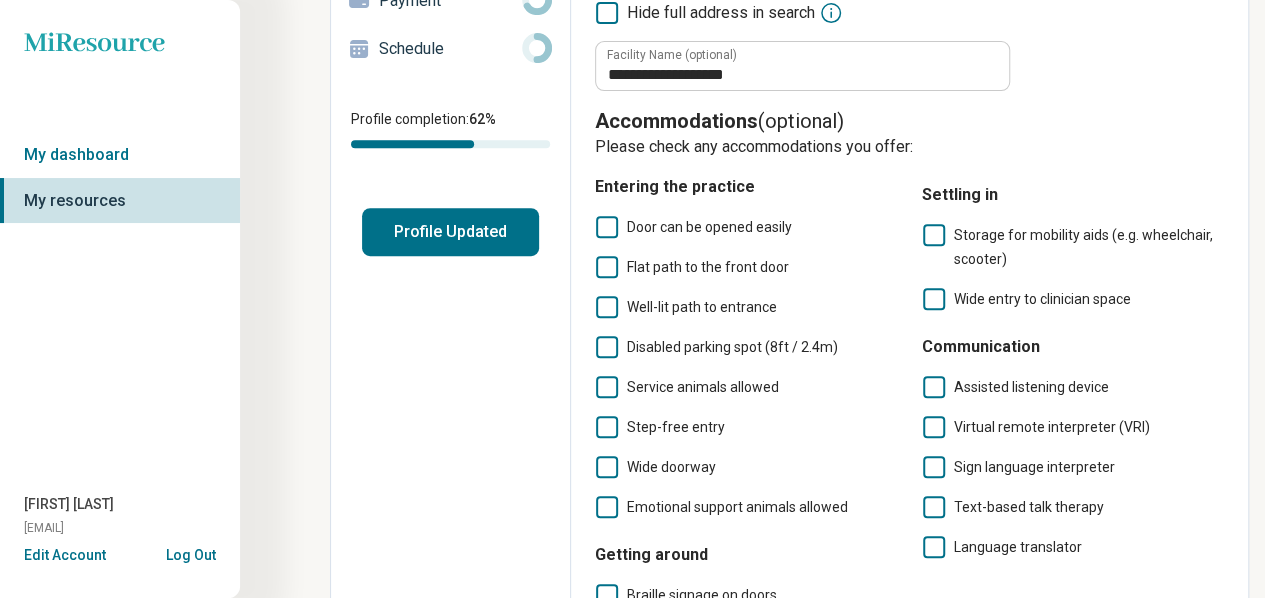 click 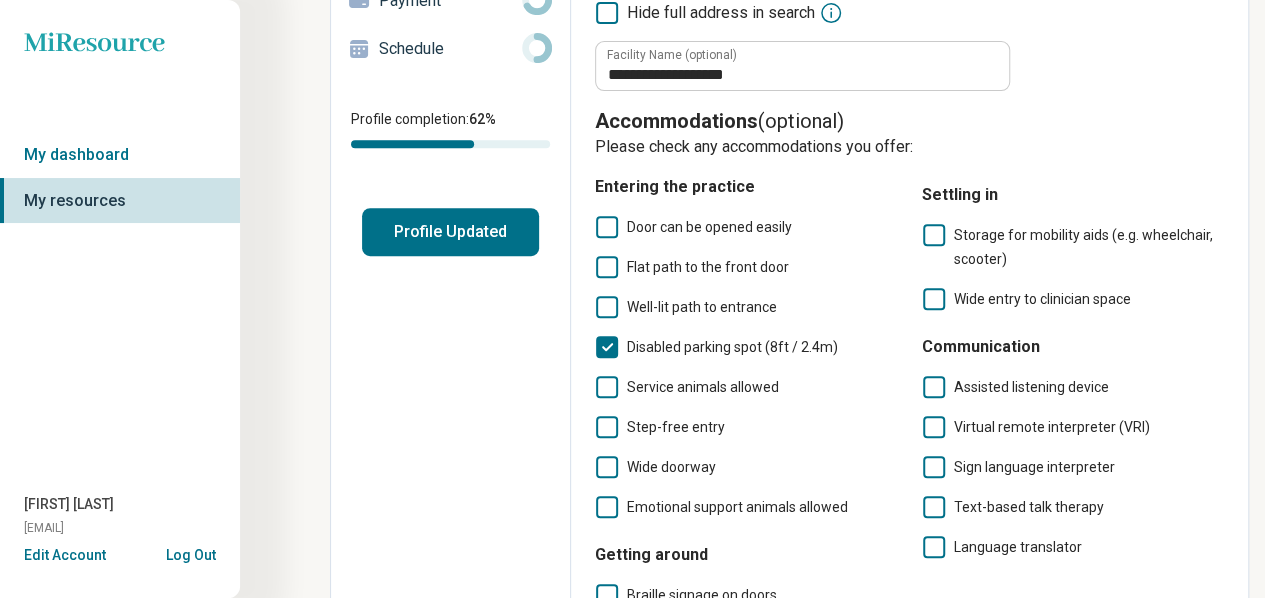 click 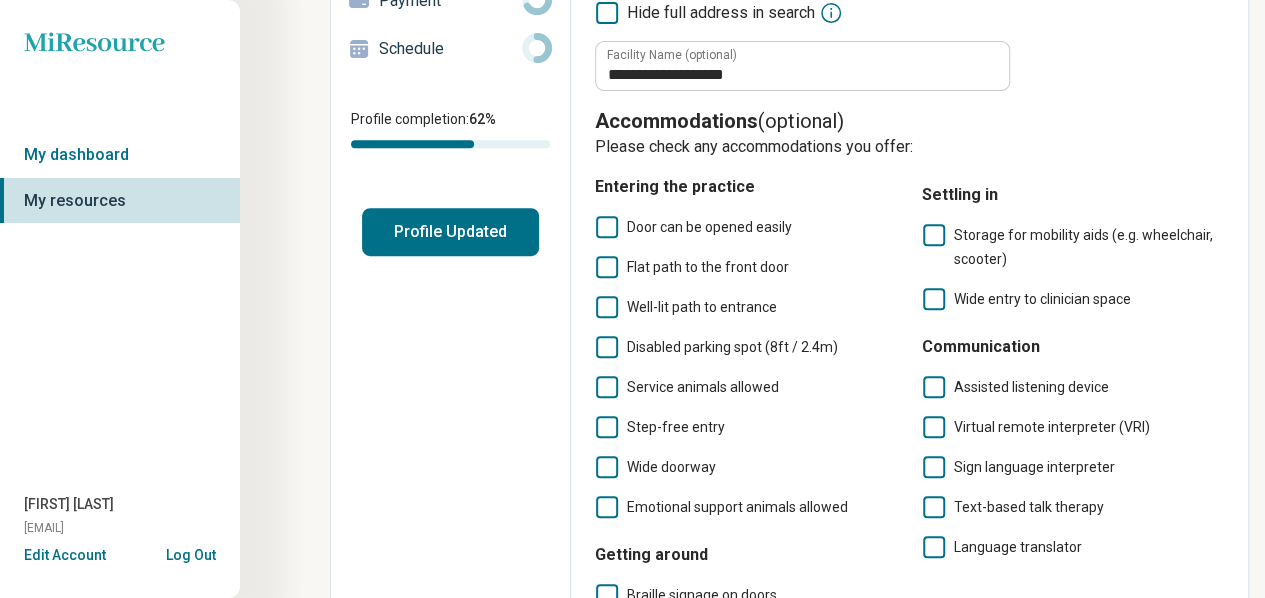 click 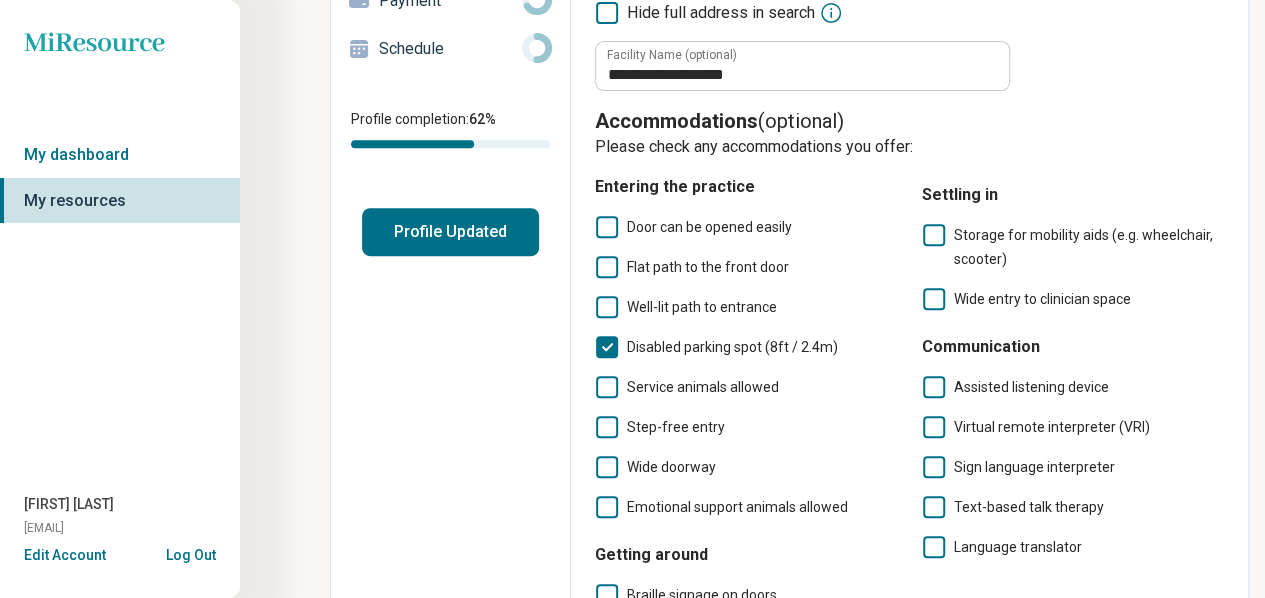 click 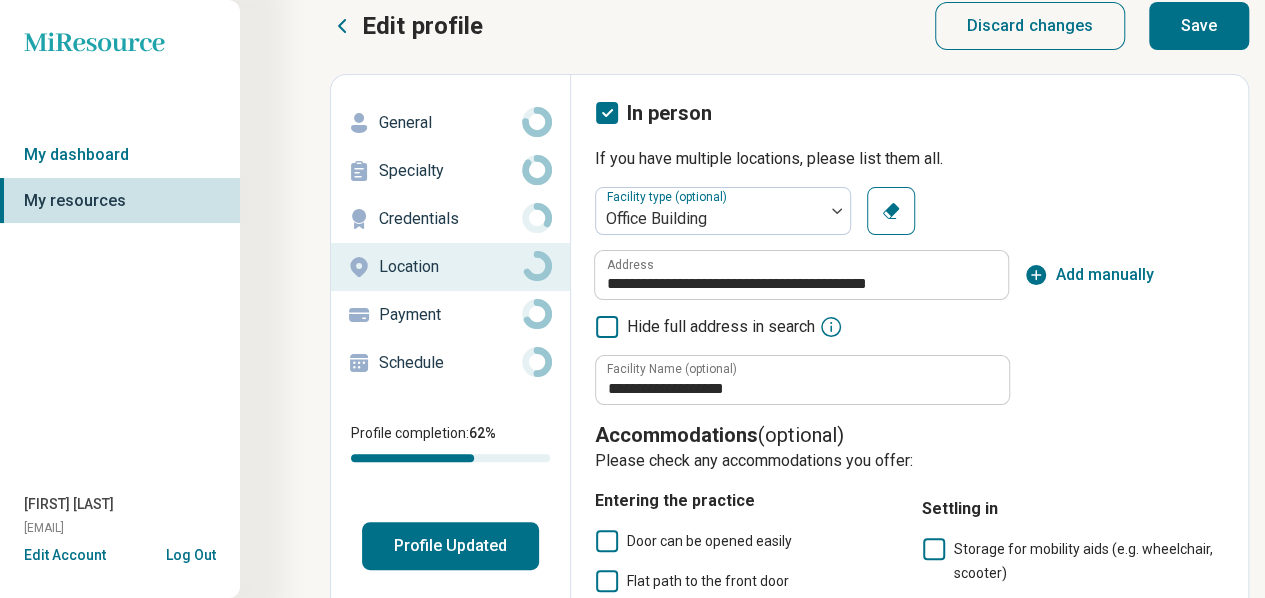 scroll, scrollTop: 21, scrollLeft: 0, axis: vertical 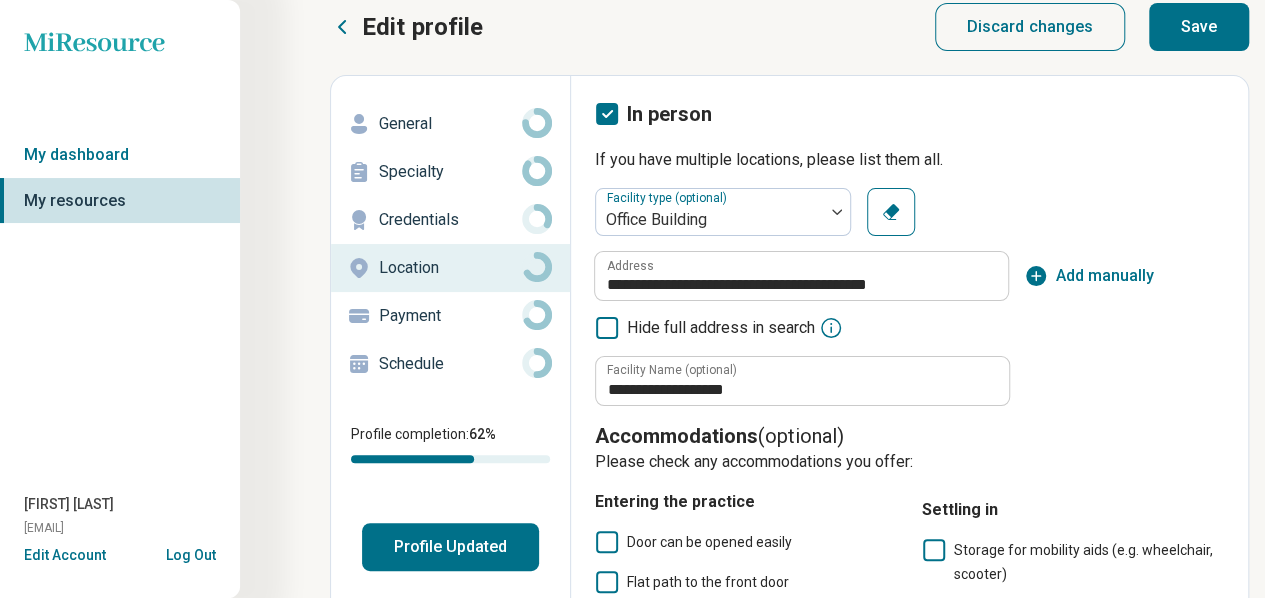 click on "Save" at bounding box center [1199, 27] 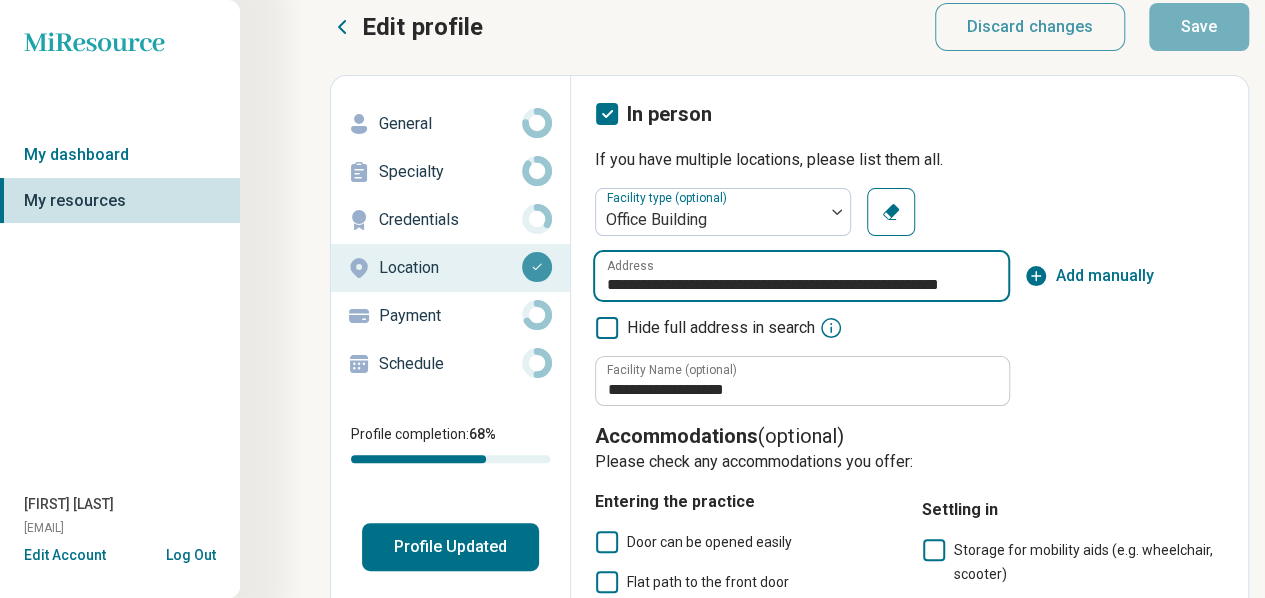 click on "**********" at bounding box center (801, 276) 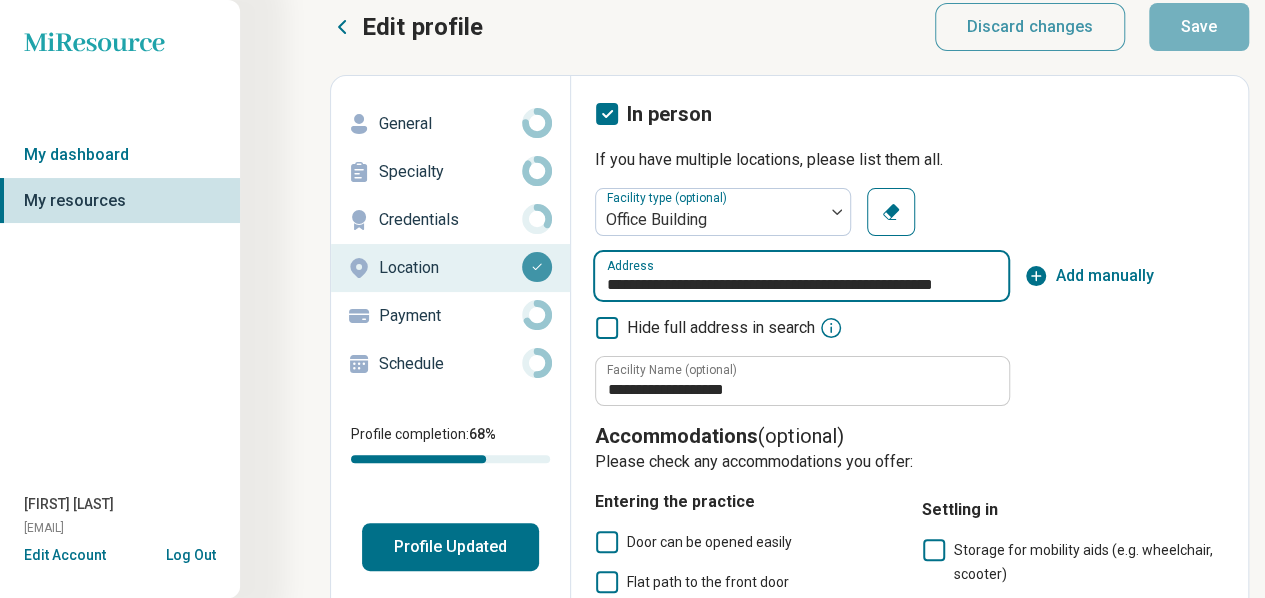 type on "**********" 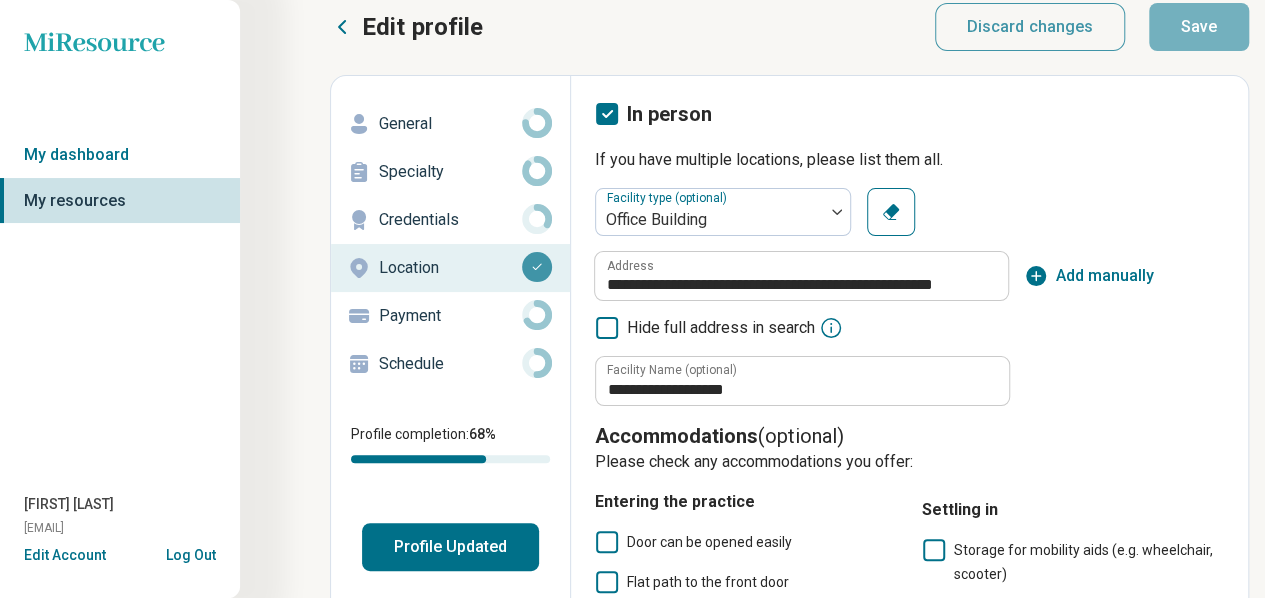 click 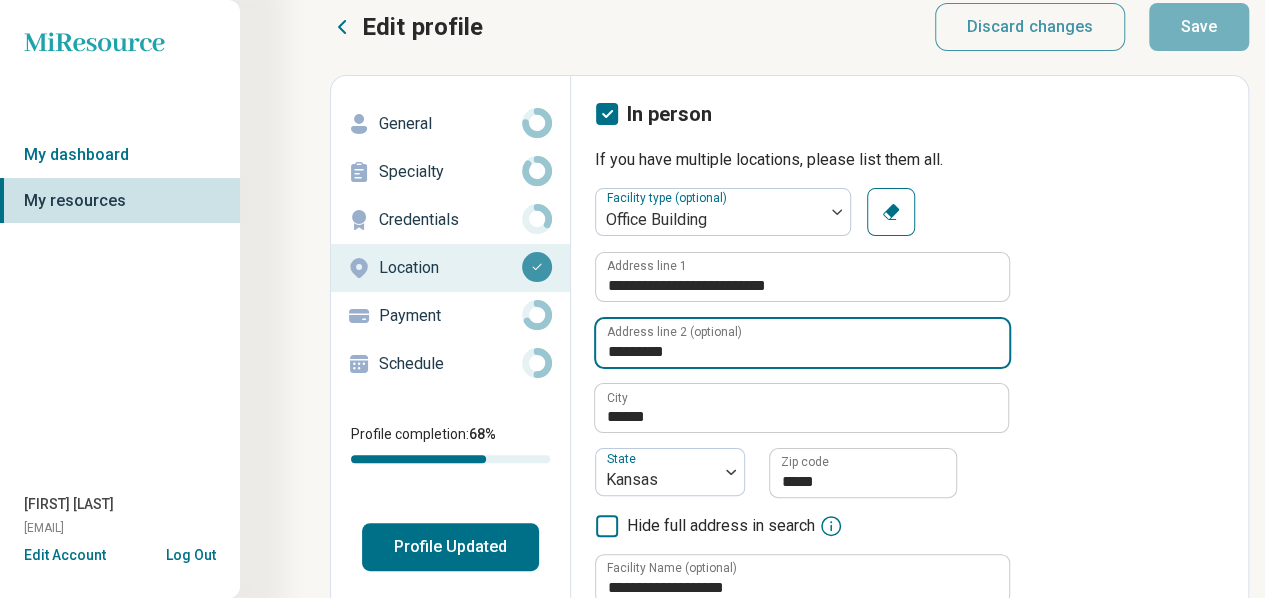 click on "*********" at bounding box center [802, 343] 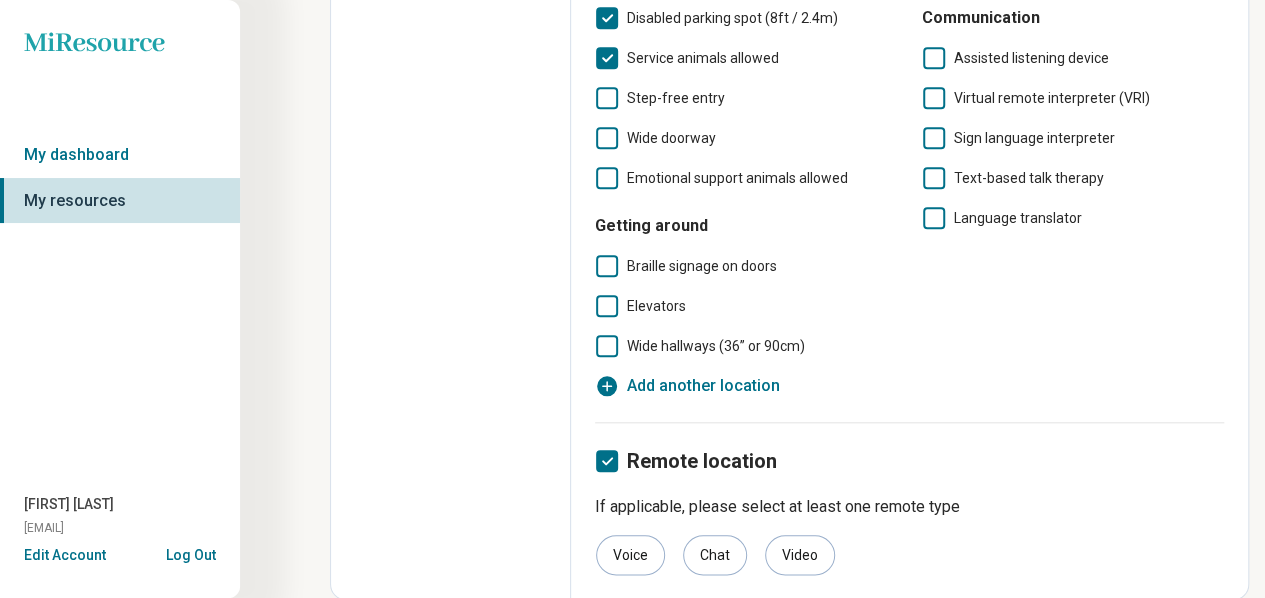 scroll, scrollTop: 0, scrollLeft: 0, axis: both 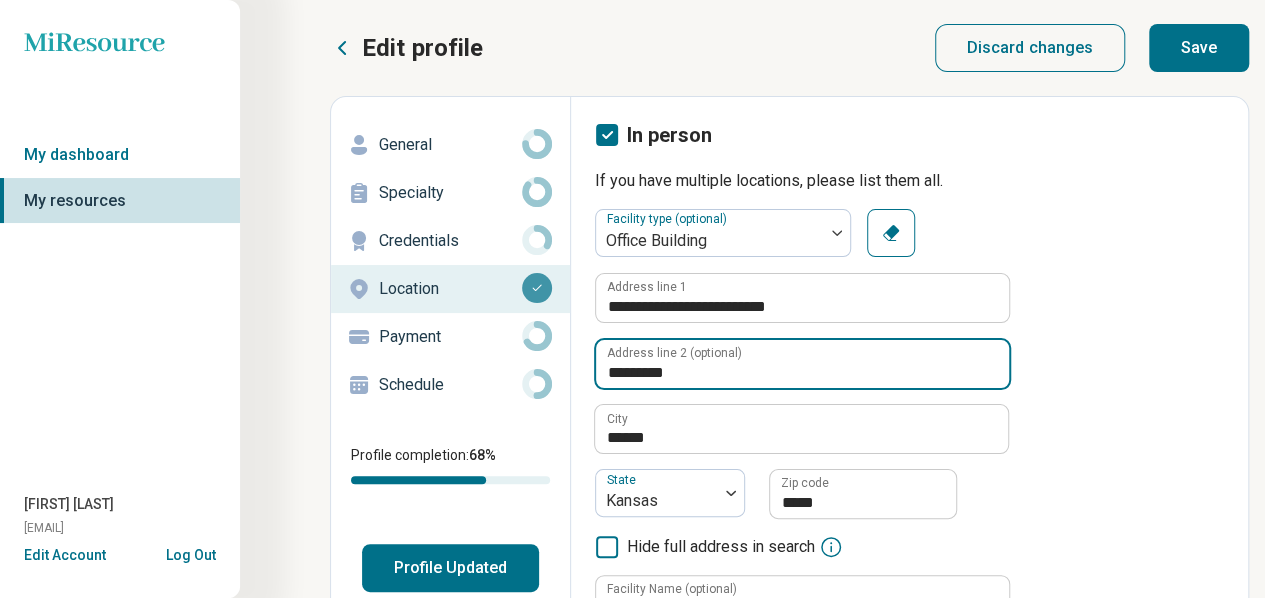 type on "*********" 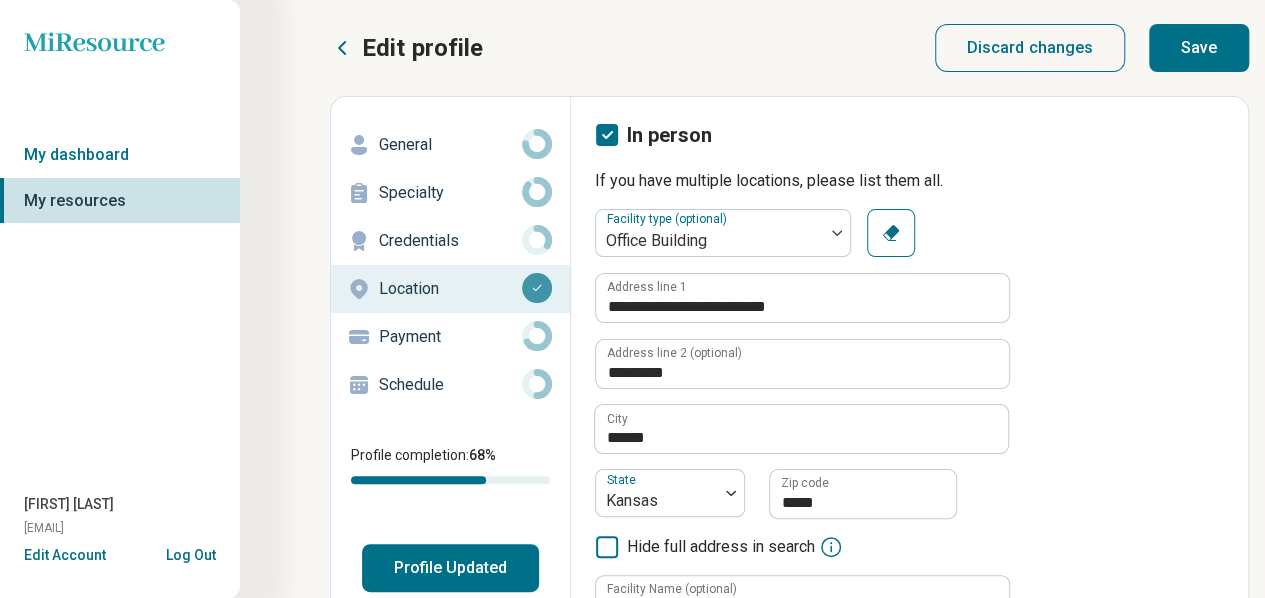 click on "Save" at bounding box center [1199, 48] 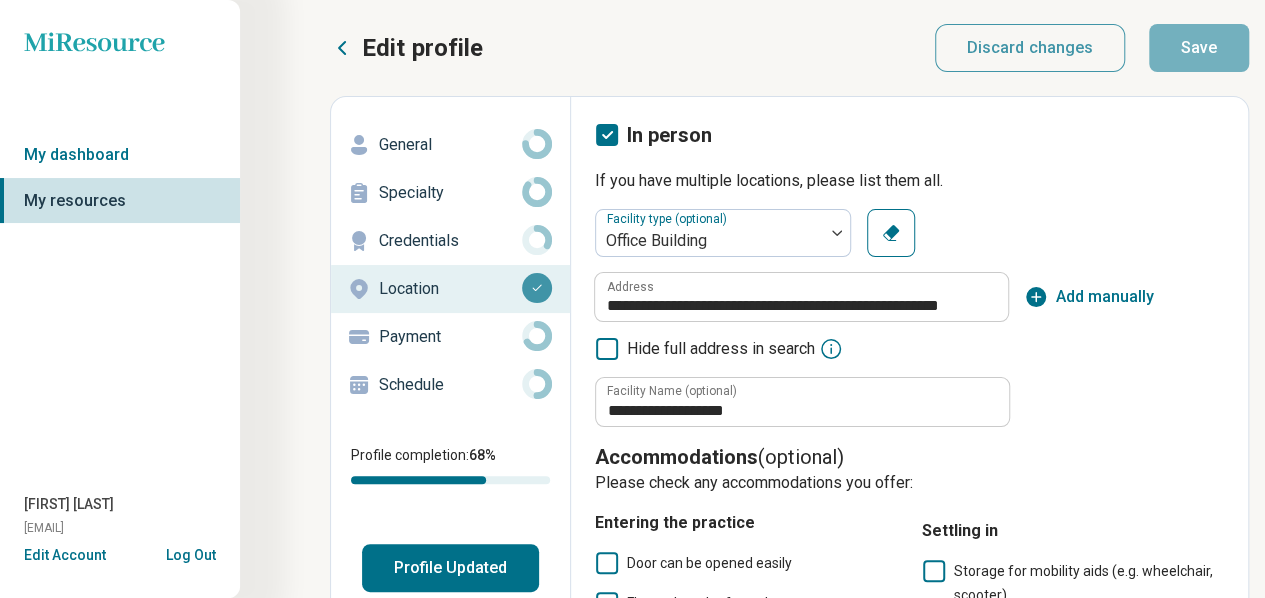 click 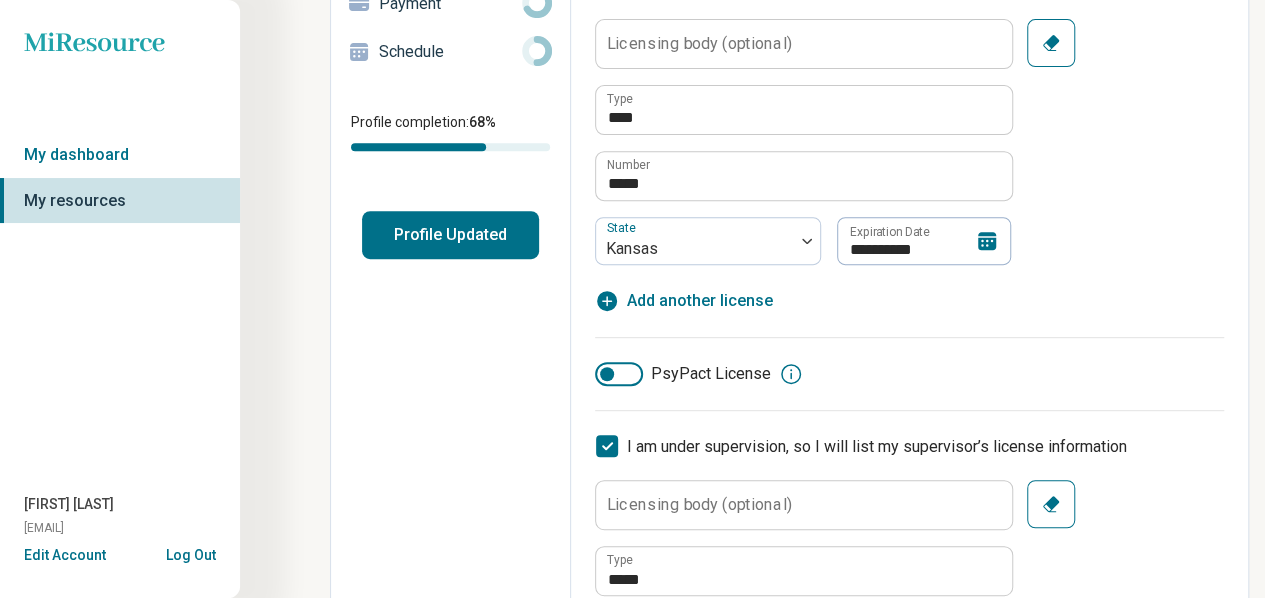 scroll, scrollTop: 335, scrollLeft: 0, axis: vertical 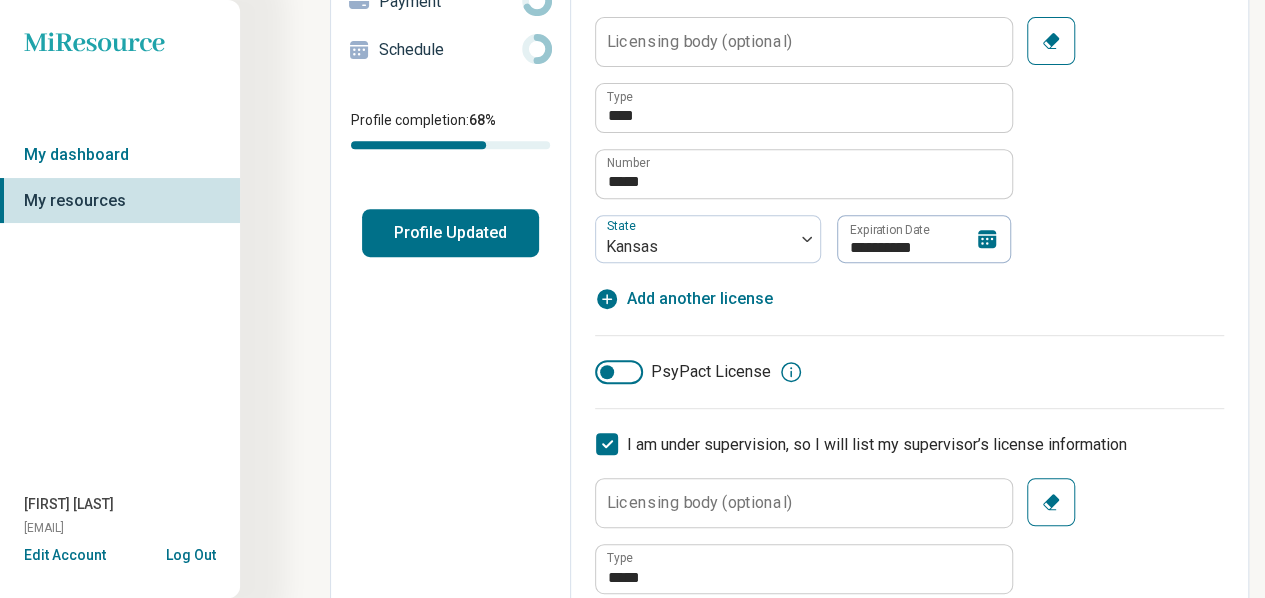 click 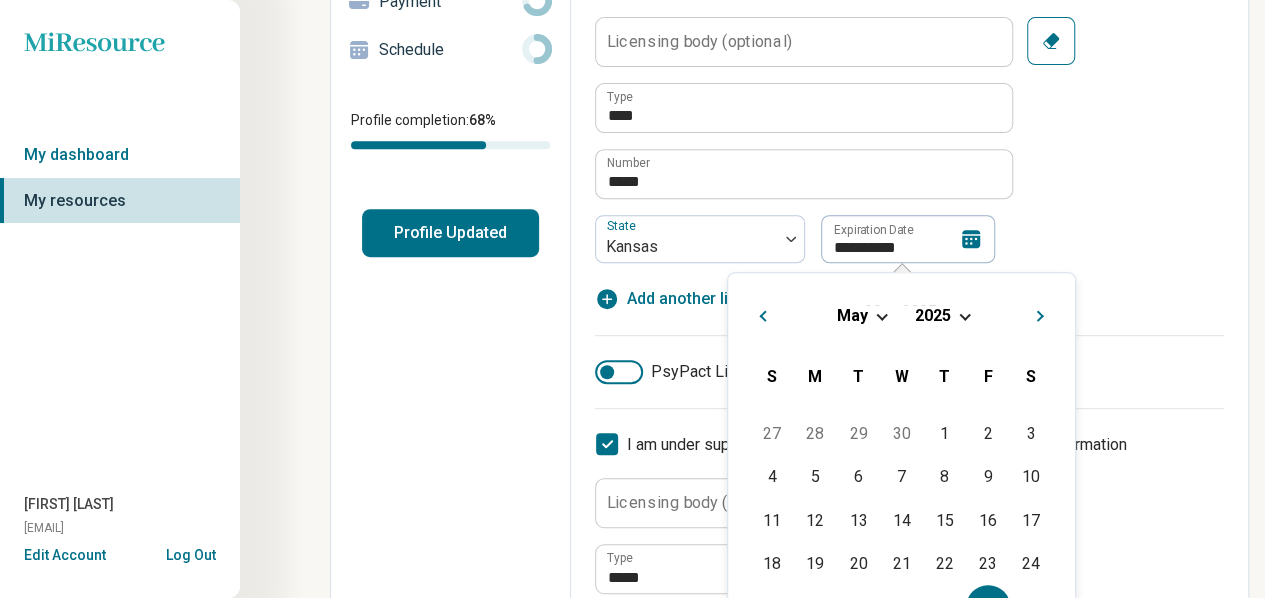 click at bounding box center [964, 314] 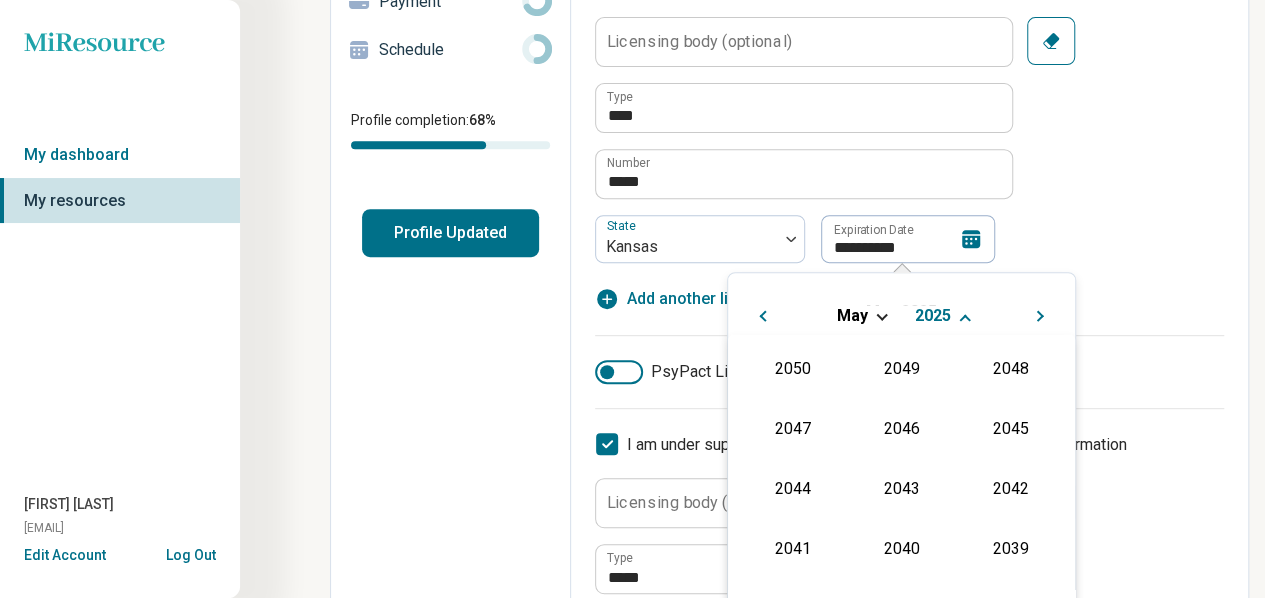 scroll, scrollTop: 362, scrollLeft: 0, axis: vertical 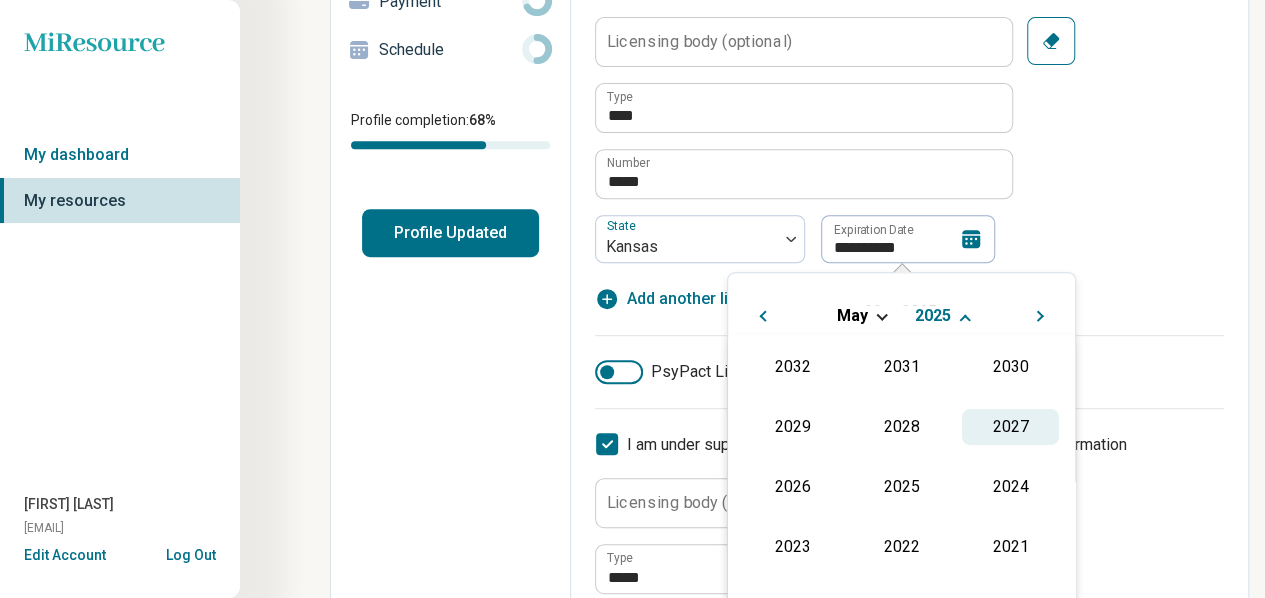 click on "2027" at bounding box center (1010, 427) 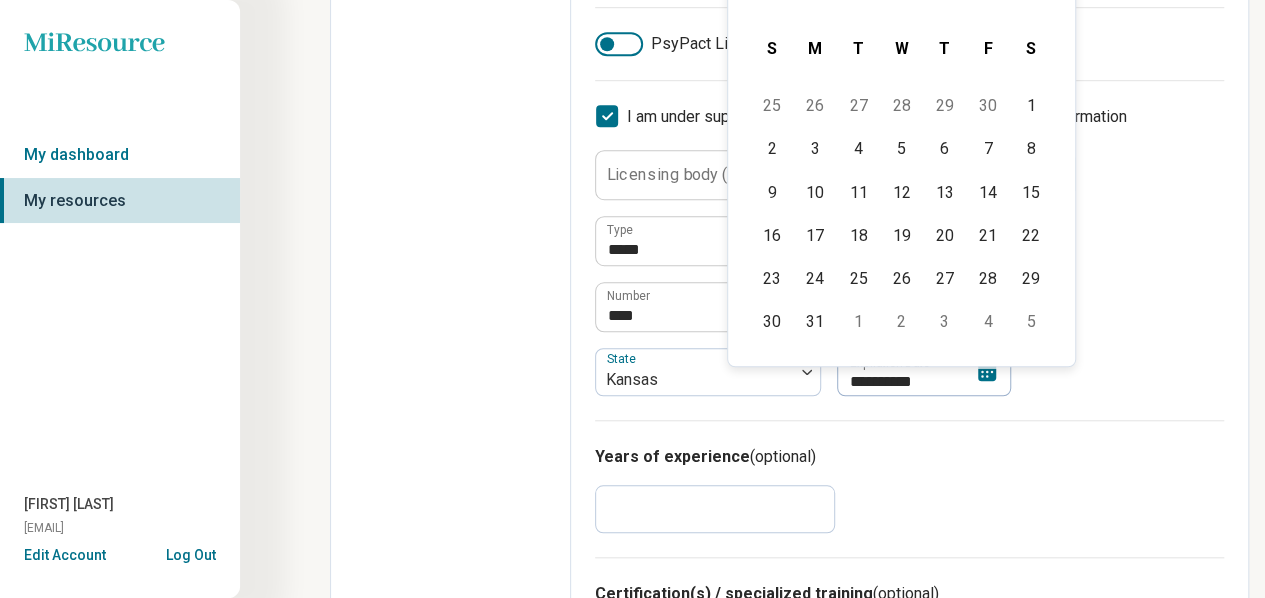 scroll, scrollTop: 664, scrollLeft: 0, axis: vertical 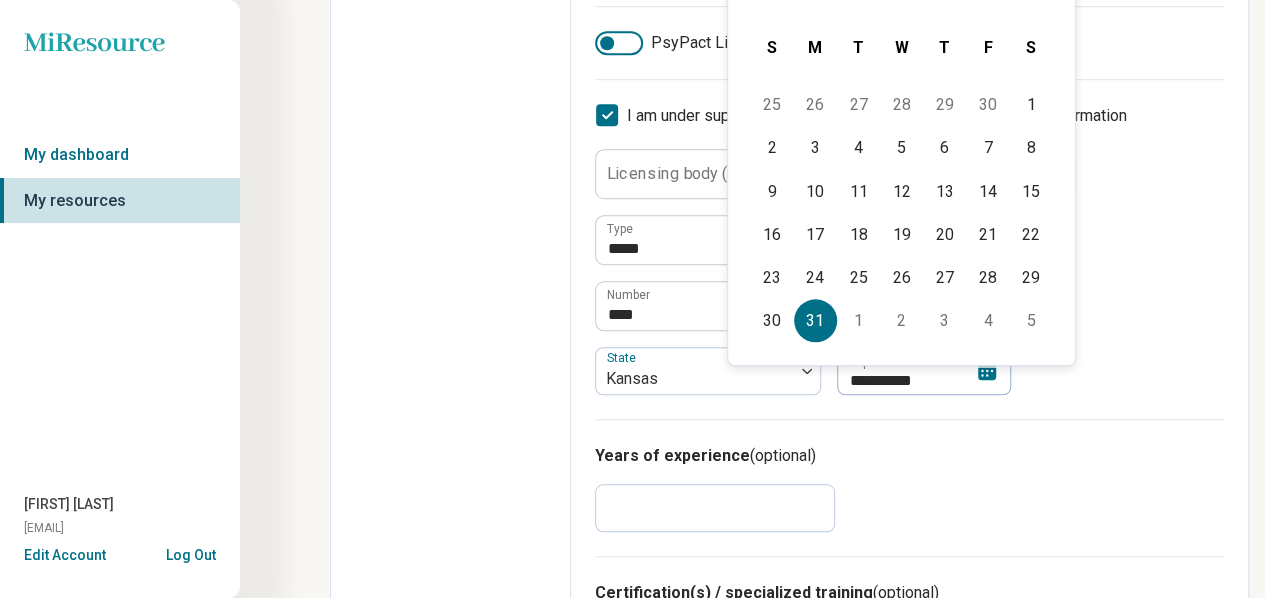 click on "31" at bounding box center [815, 320] 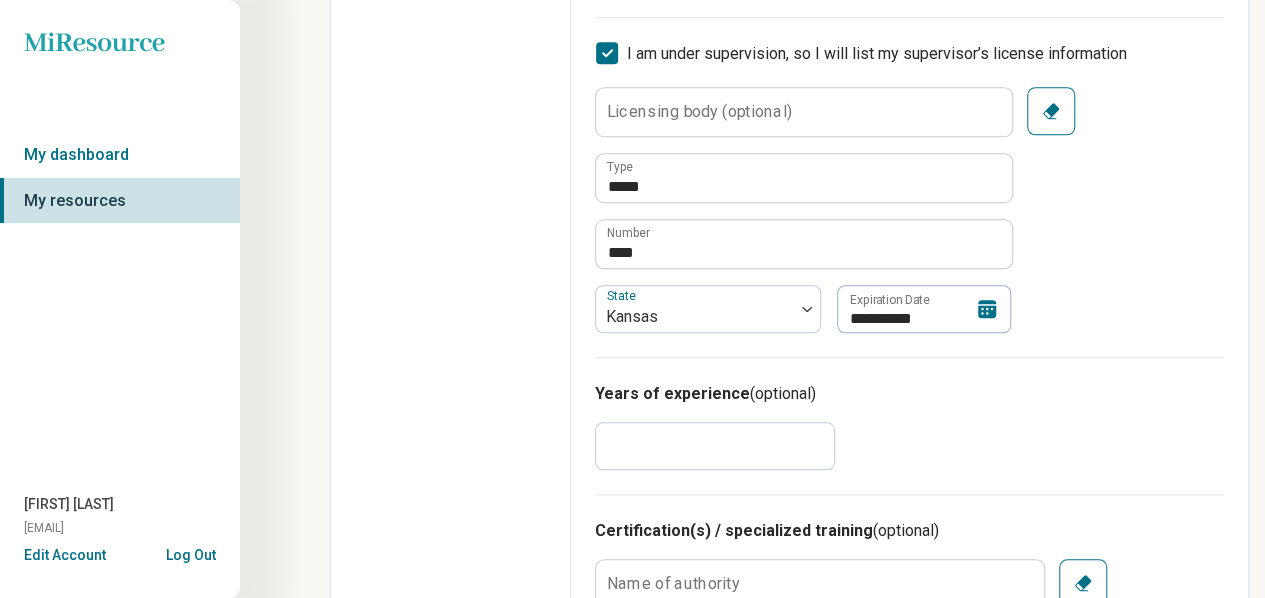 scroll, scrollTop: 727, scrollLeft: 0, axis: vertical 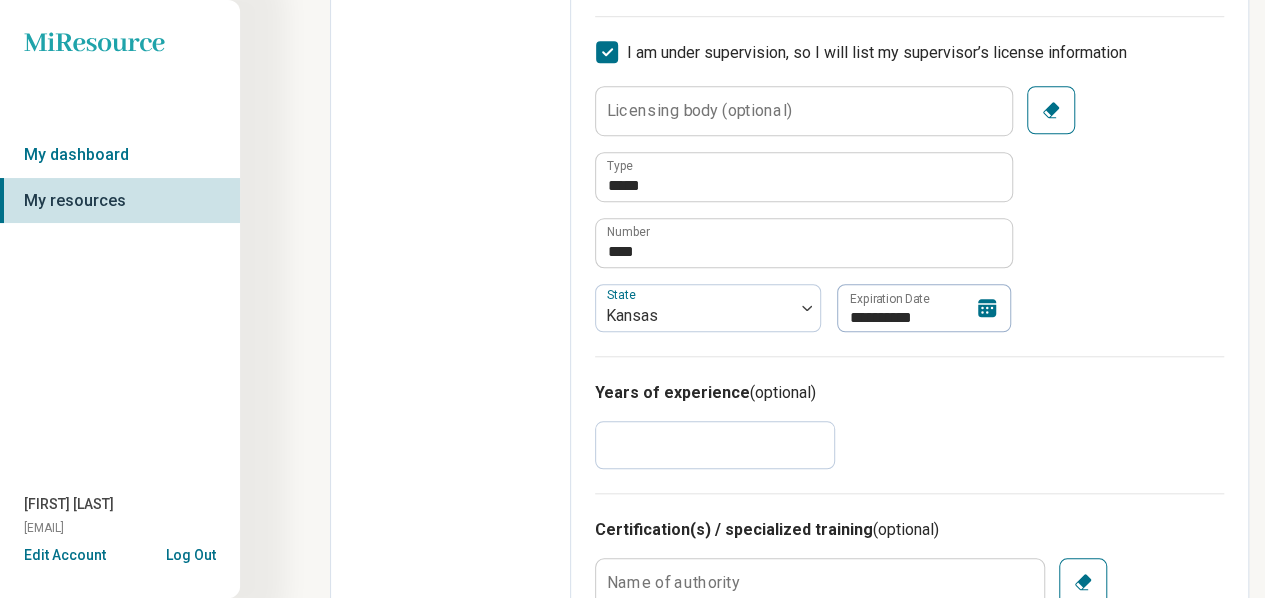 click 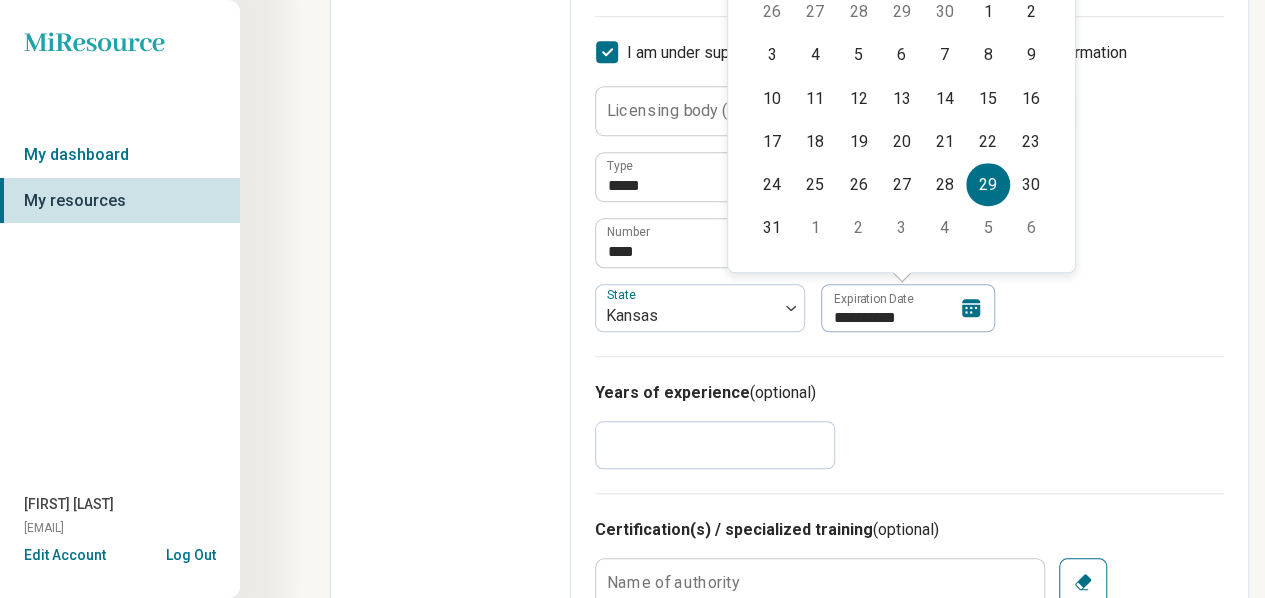 click on "**********" at bounding box center [909, 209] 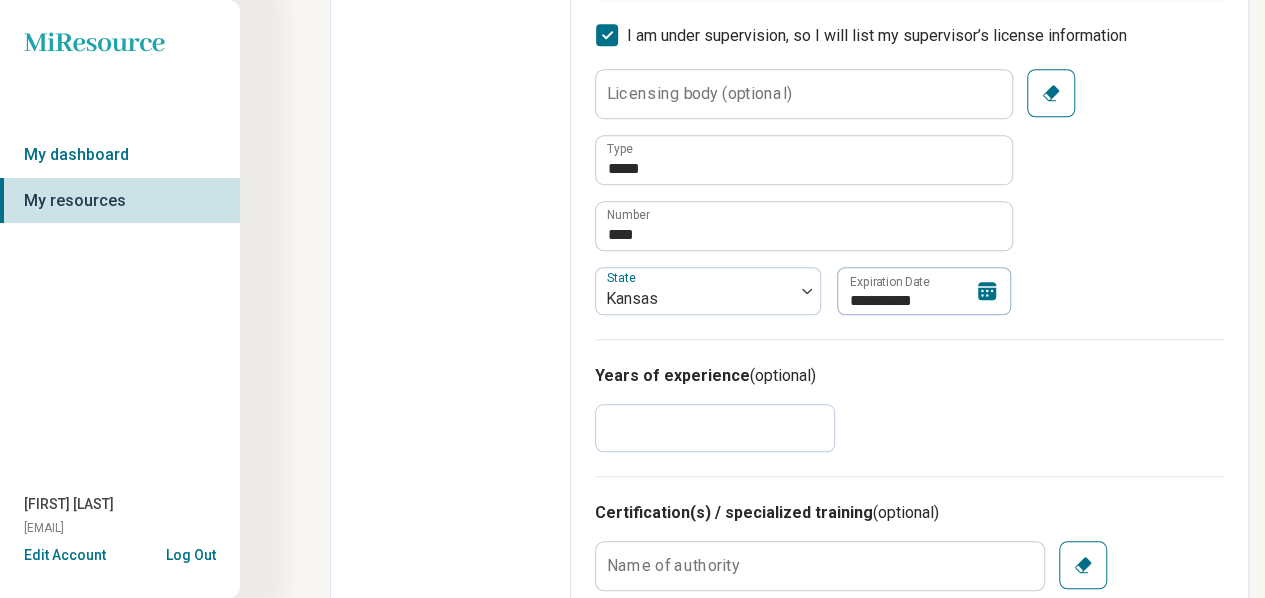 scroll, scrollTop: 0, scrollLeft: 0, axis: both 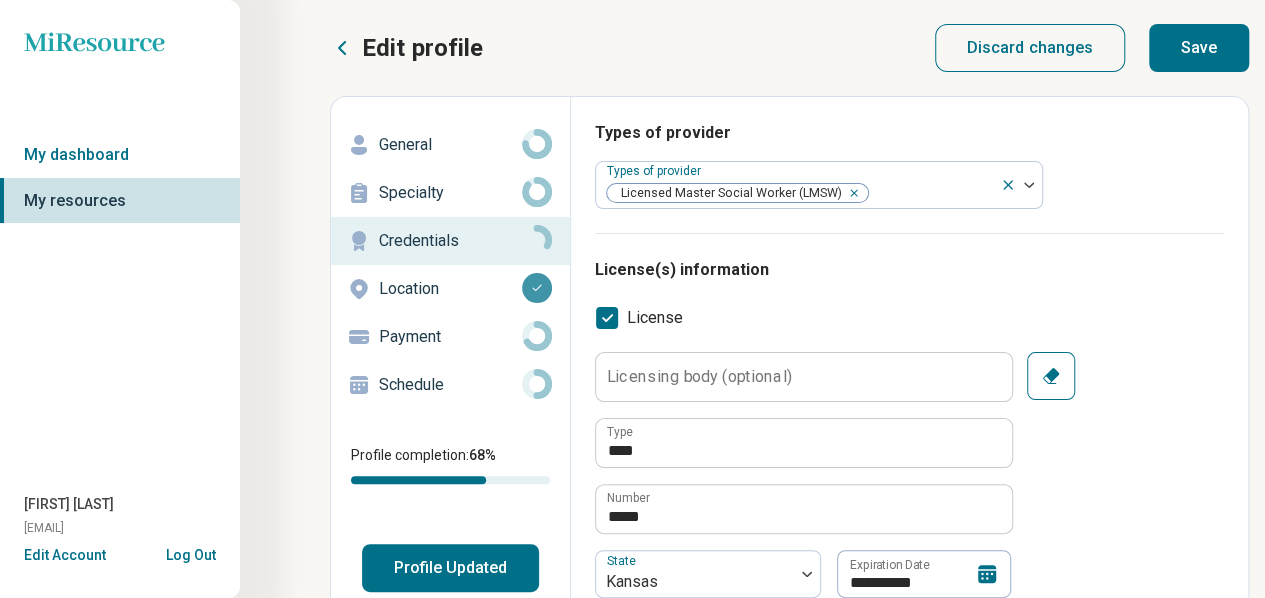 click on "Save" at bounding box center (1199, 48) 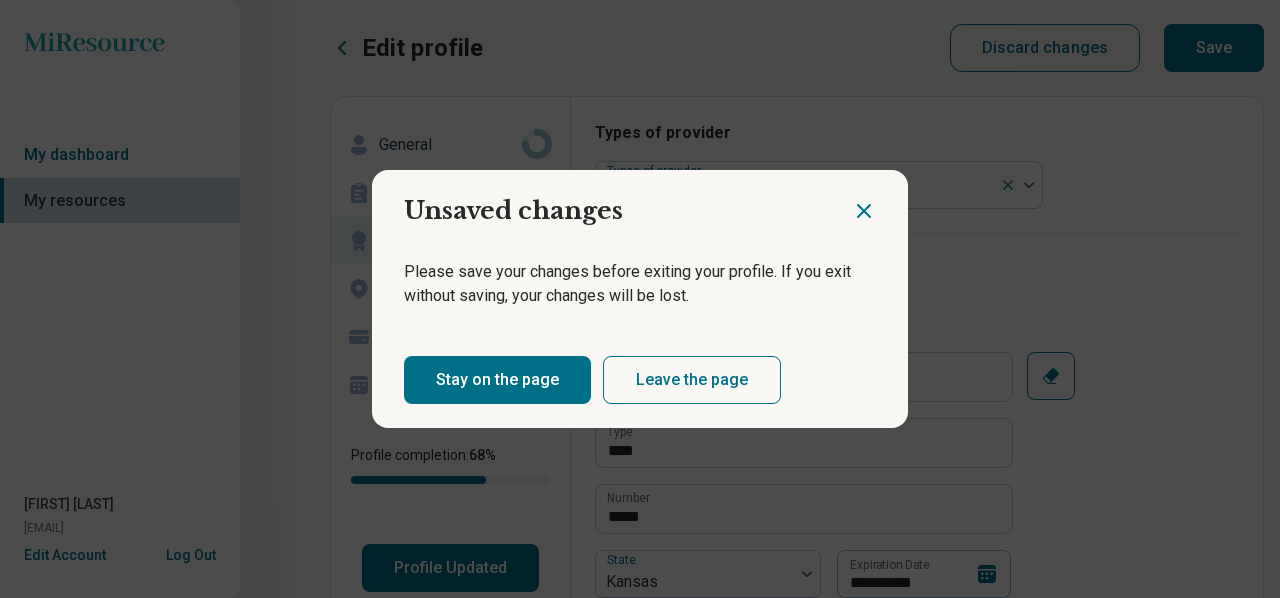 click on "Stay on the page" at bounding box center [497, 380] 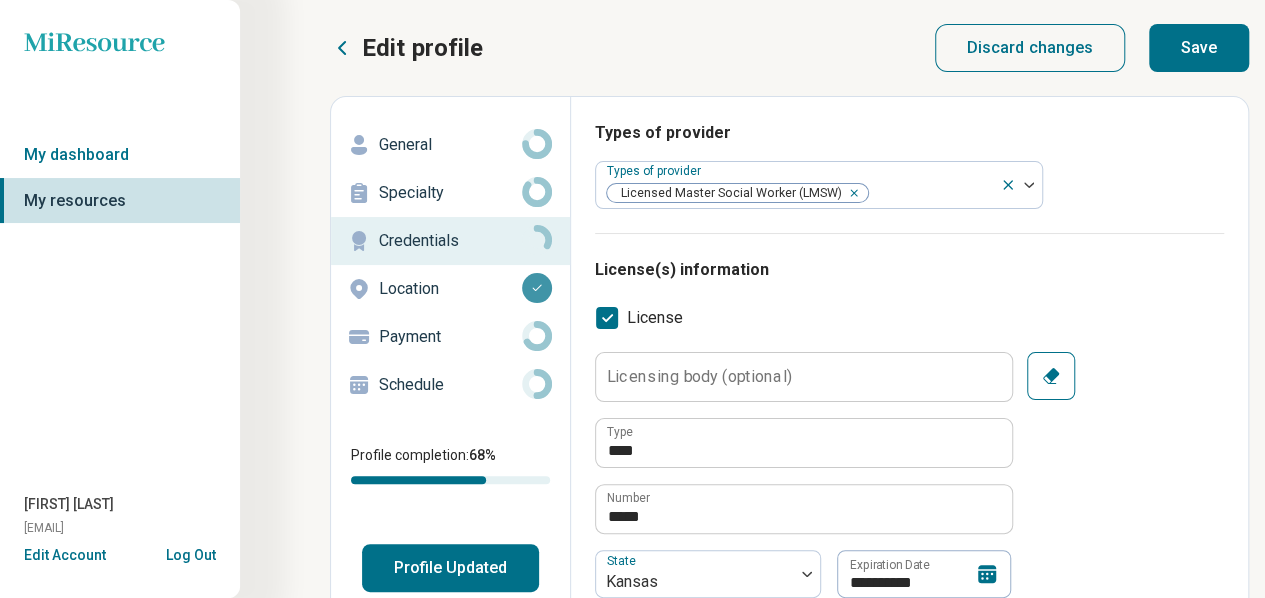 click on "Save" at bounding box center (1199, 48) 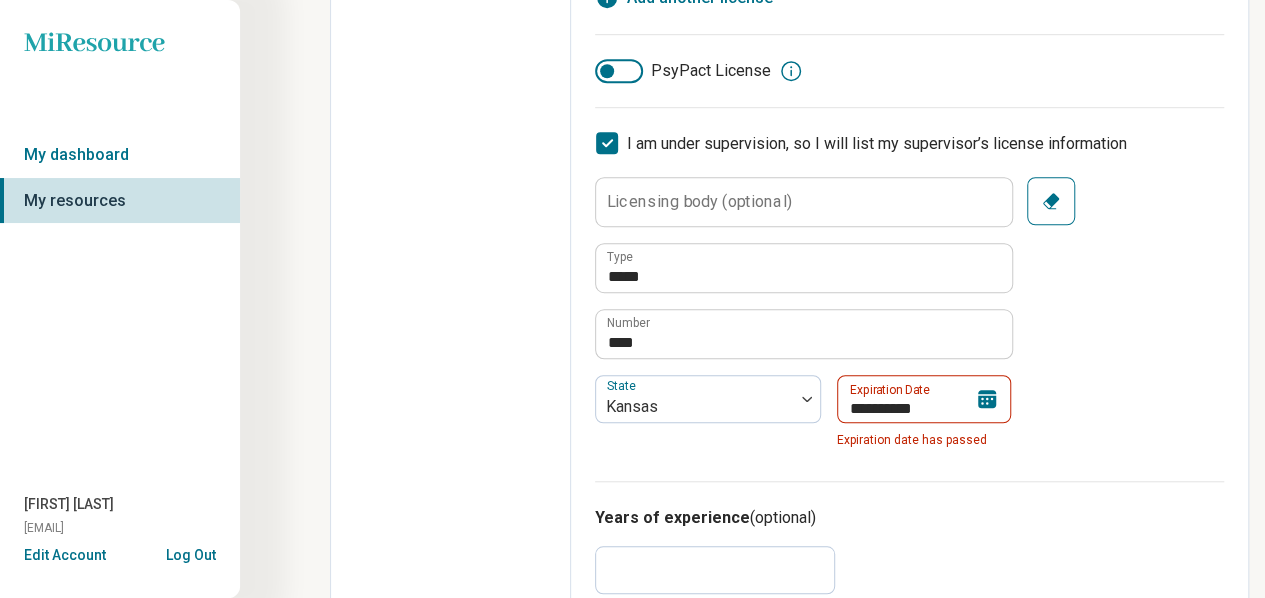 scroll, scrollTop: 639, scrollLeft: 0, axis: vertical 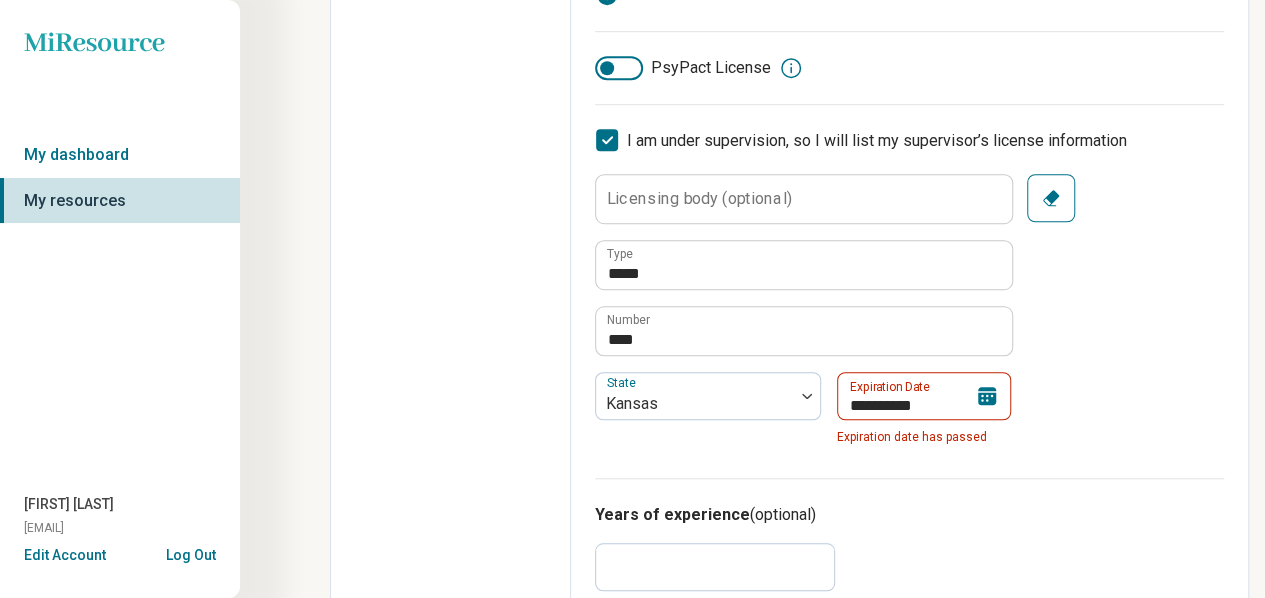 click 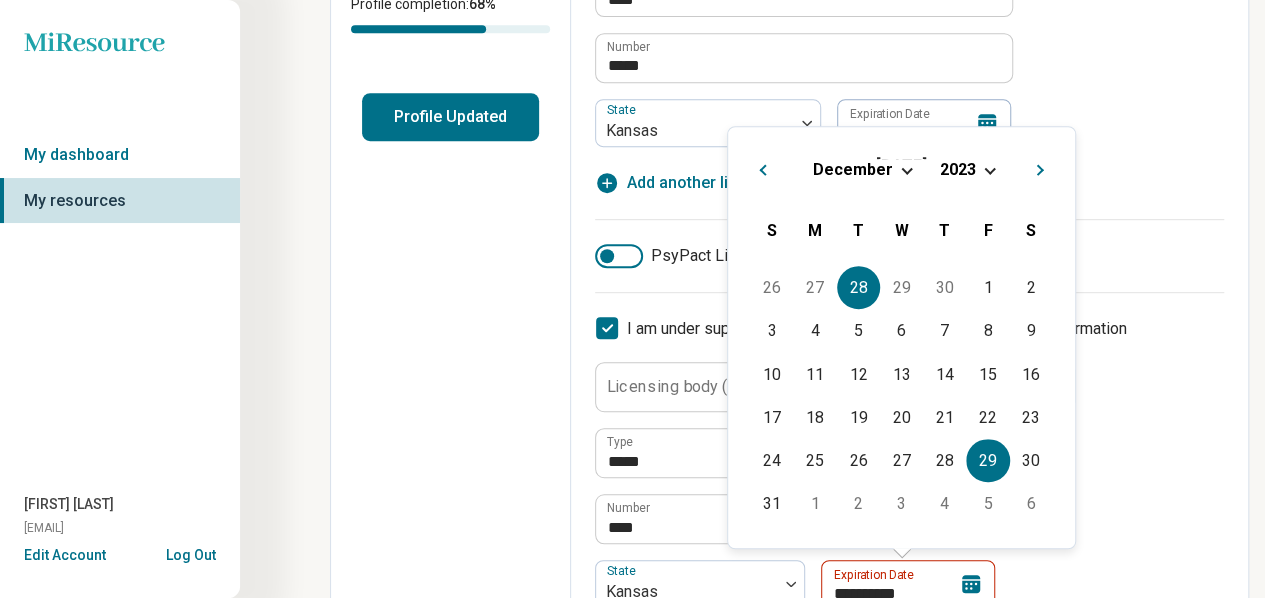 scroll, scrollTop: 444, scrollLeft: 0, axis: vertical 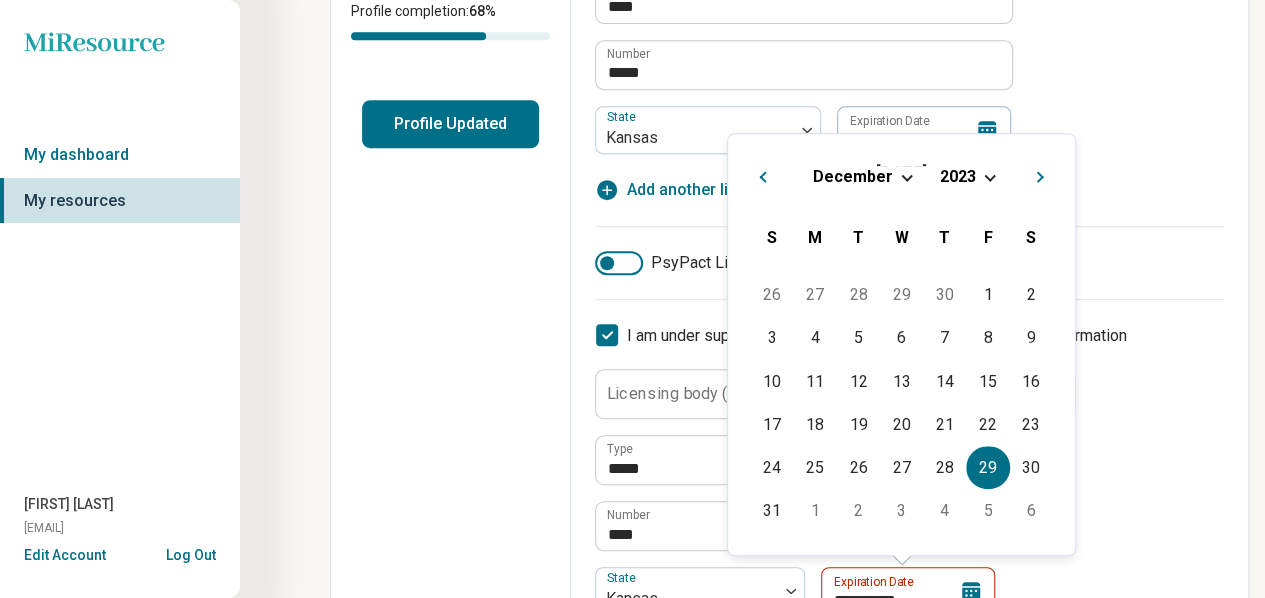 click at bounding box center (989, 175) 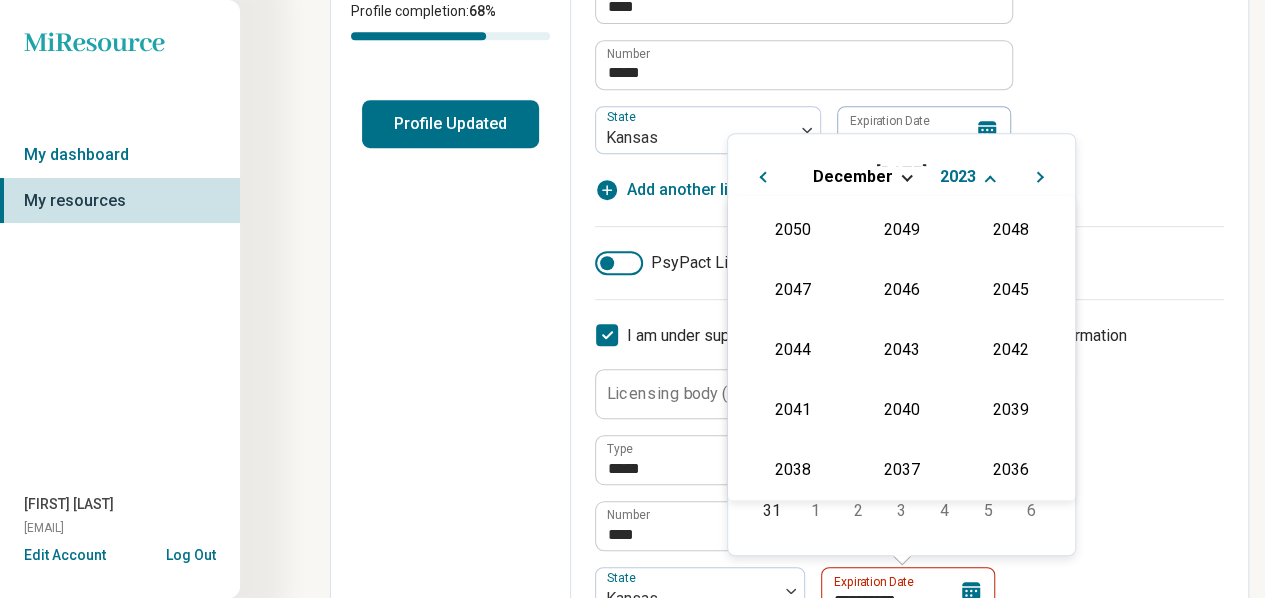 scroll, scrollTop: 422, scrollLeft: 0, axis: vertical 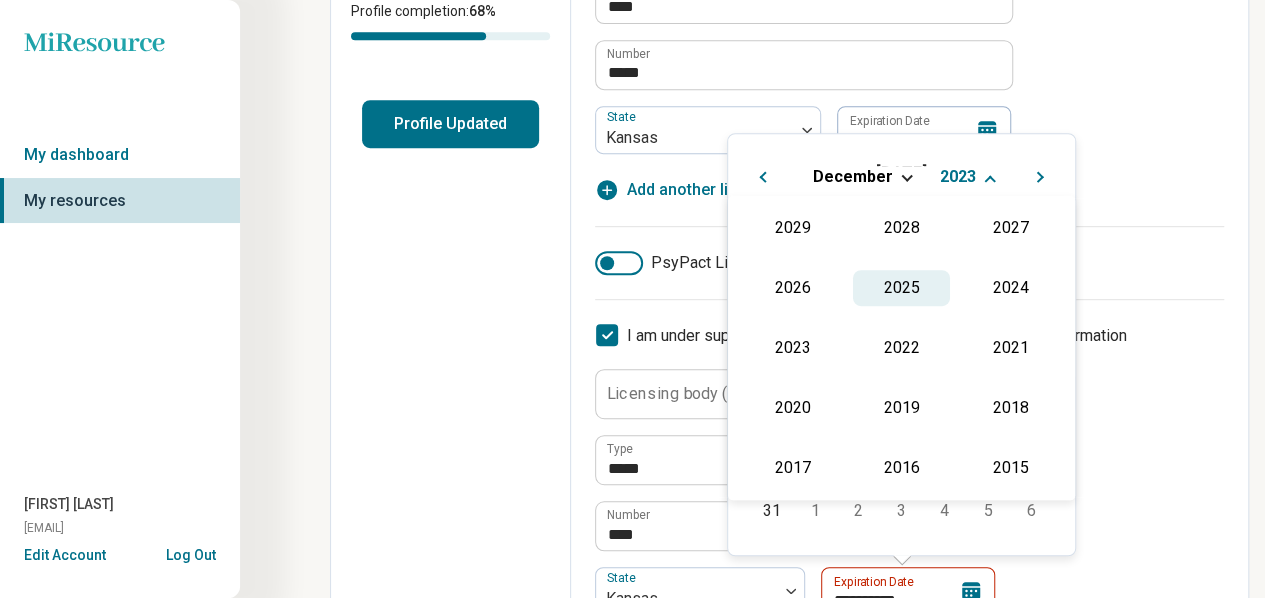 click on "2025" at bounding box center [901, 288] 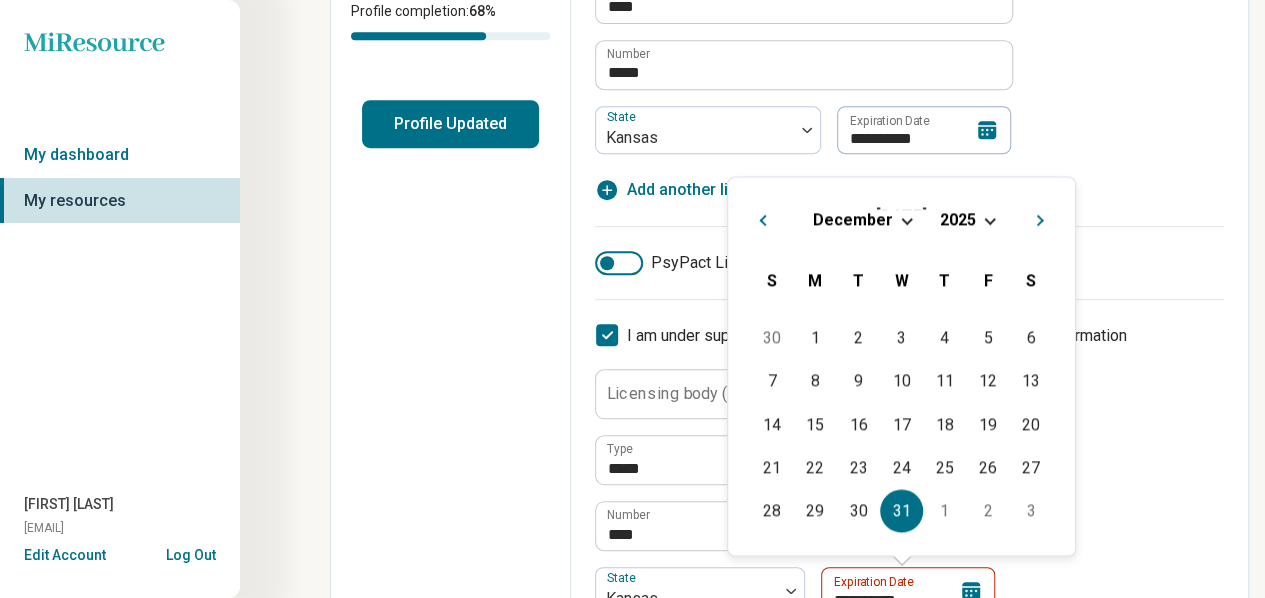 click on "31" at bounding box center [901, 510] 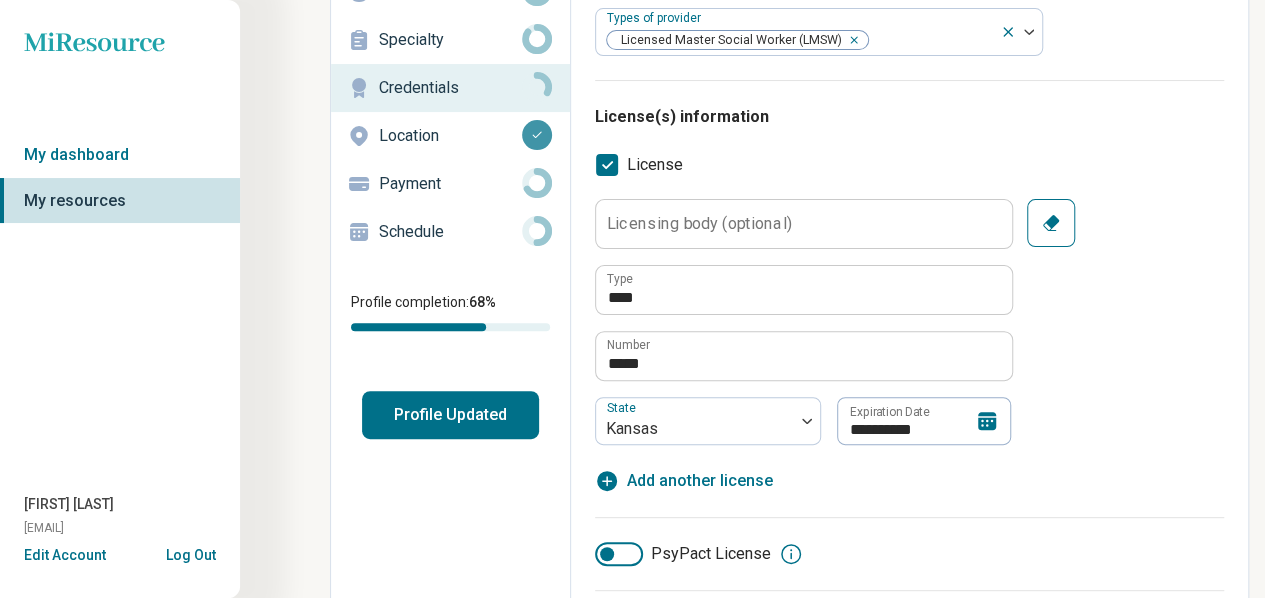 scroll, scrollTop: 0, scrollLeft: 0, axis: both 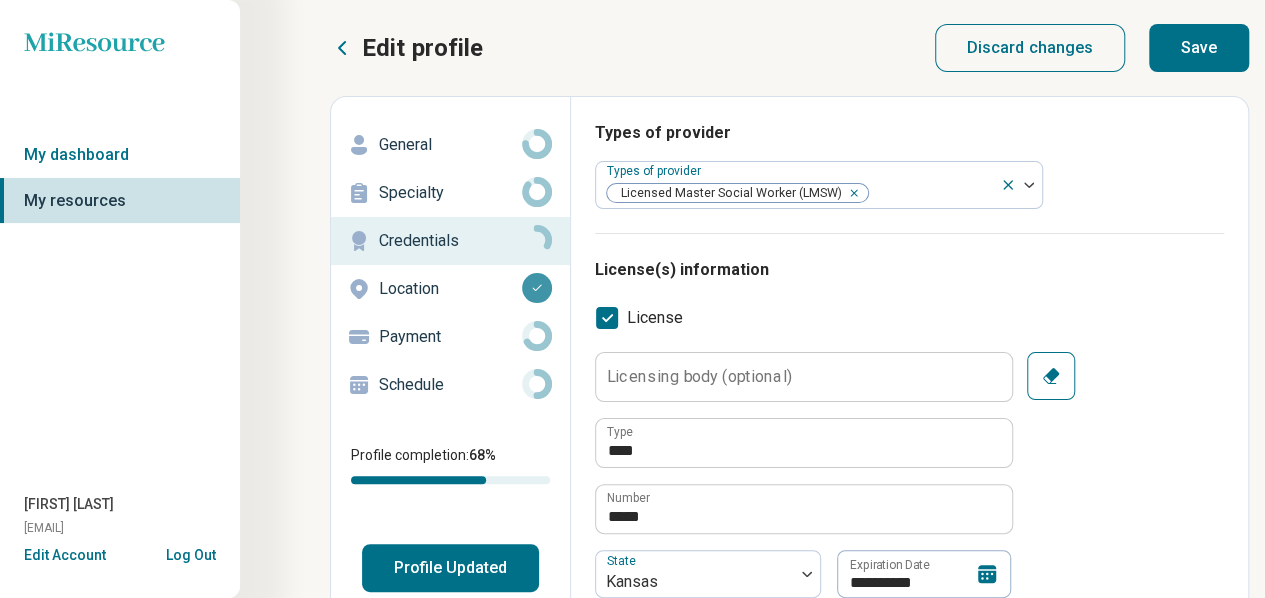 click on "Save" at bounding box center [1199, 48] 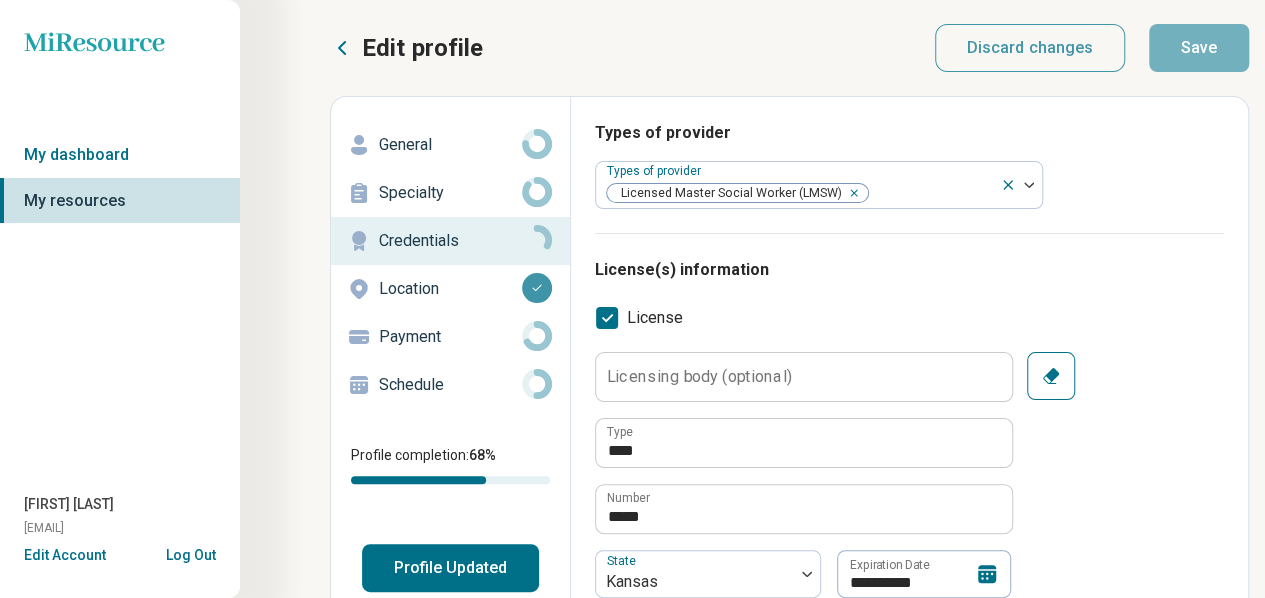 click on "General" at bounding box center [450, 145] 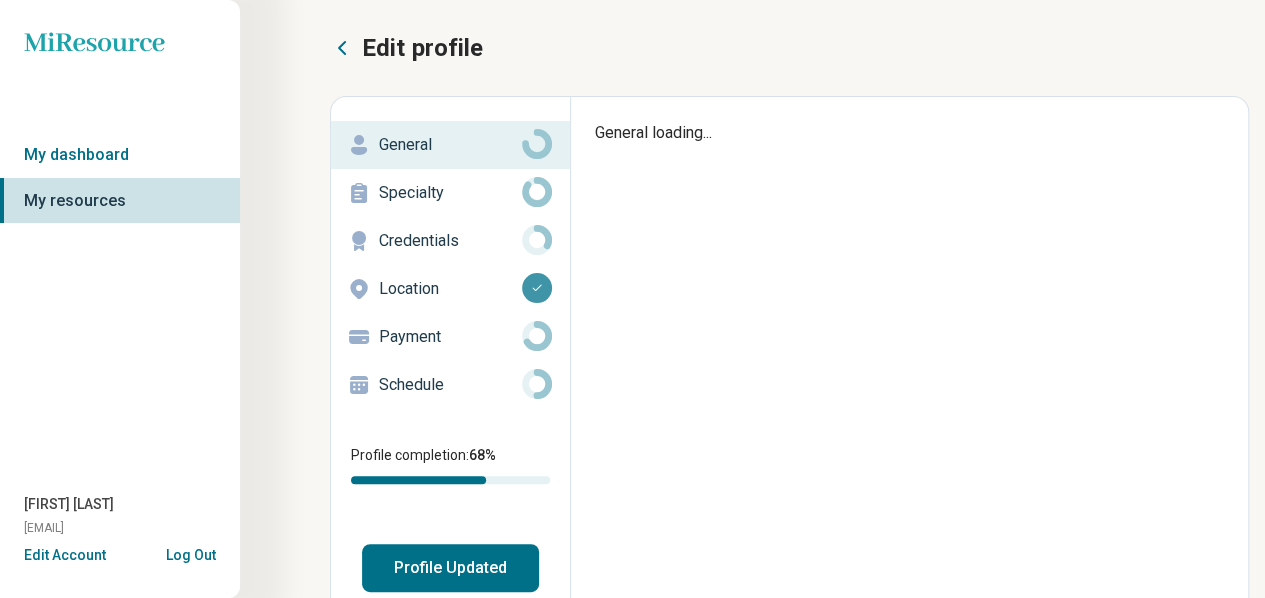 type on "*" 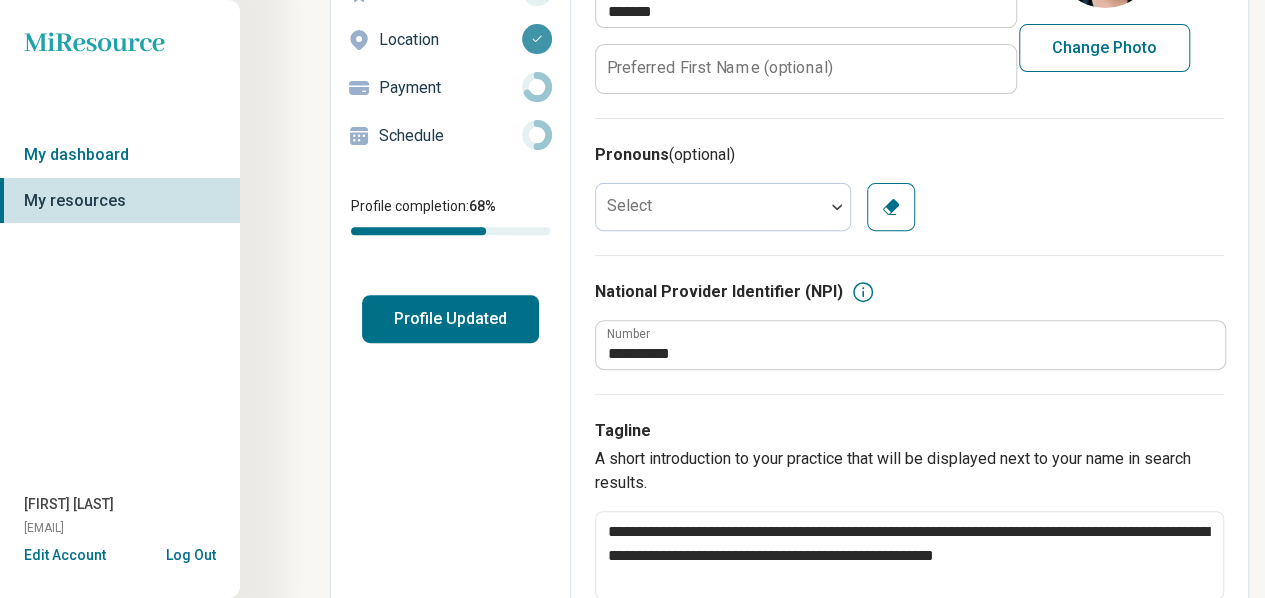 scroll, scrollTop: 253, scrollLeft: 0, axis: vertical 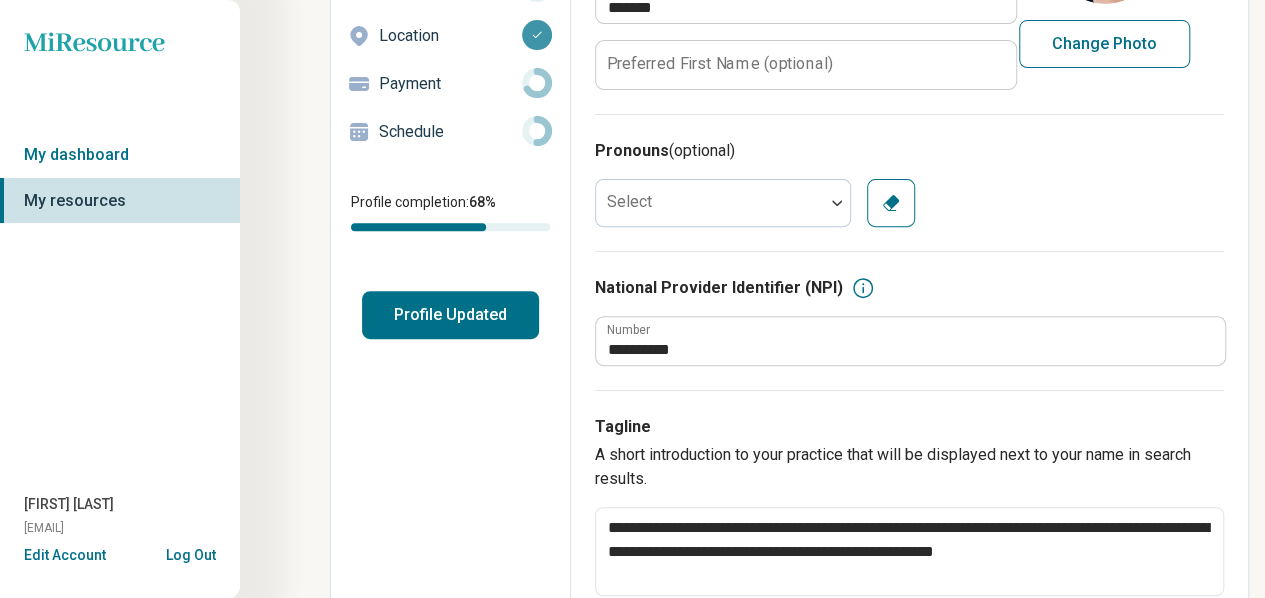 click on "Profile Updated" at bounding box center (450, 315) 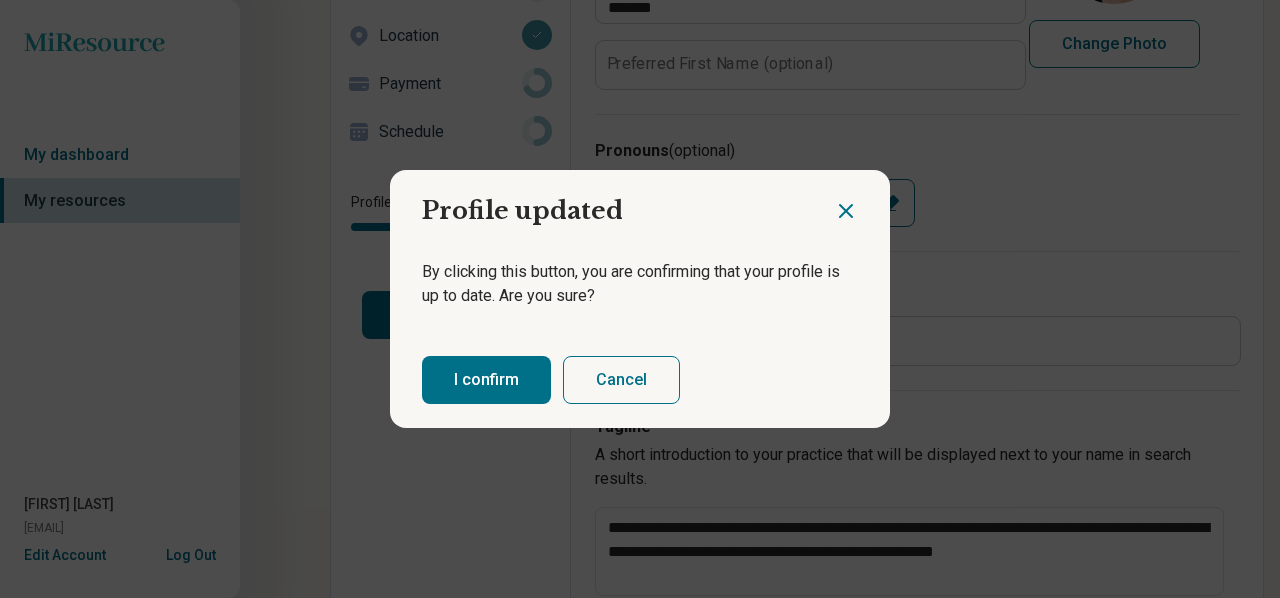 click on "I confirm" at bounding box center (486, 380) 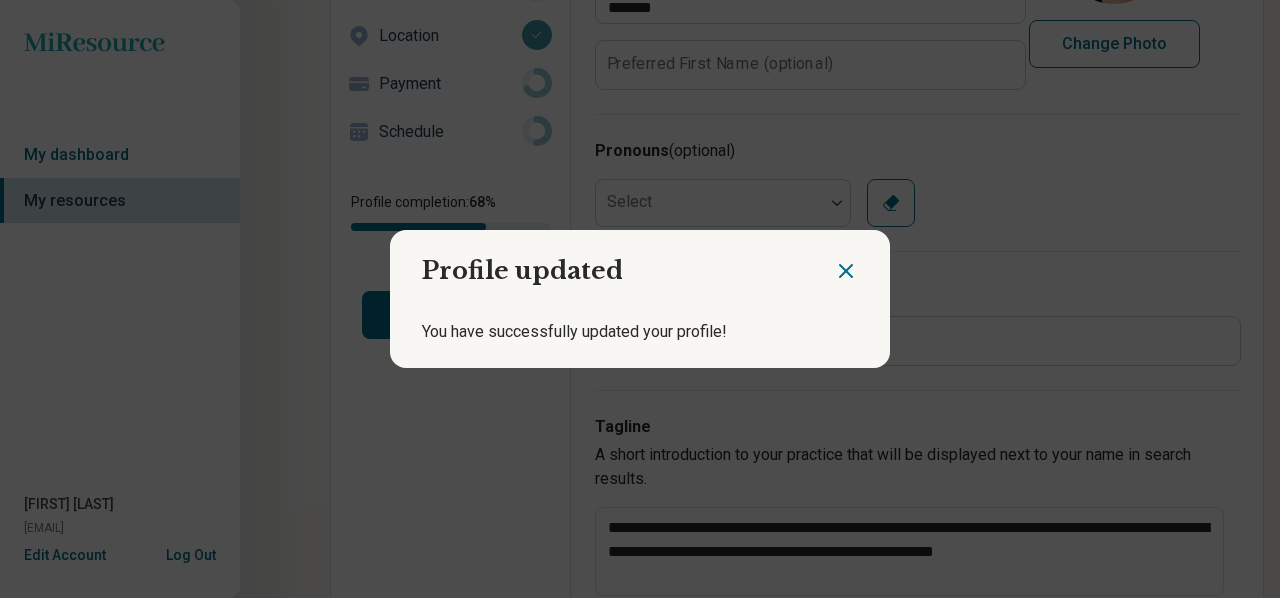 click 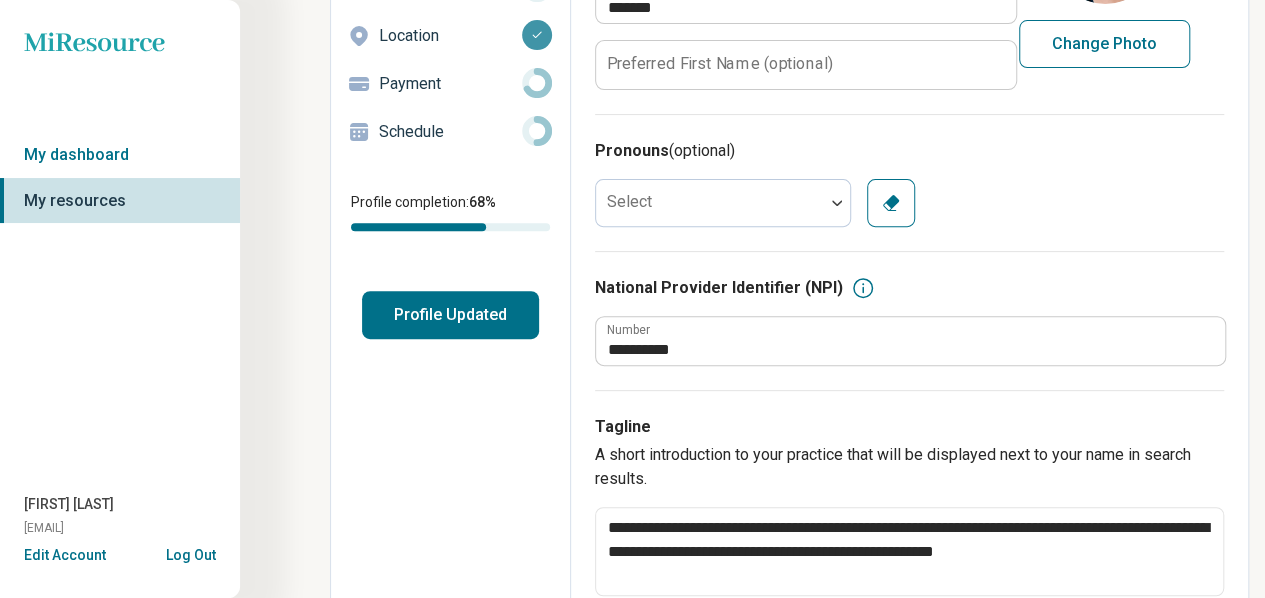 scroll, scrollTop: 0, scrollLeft: 0, axis: both 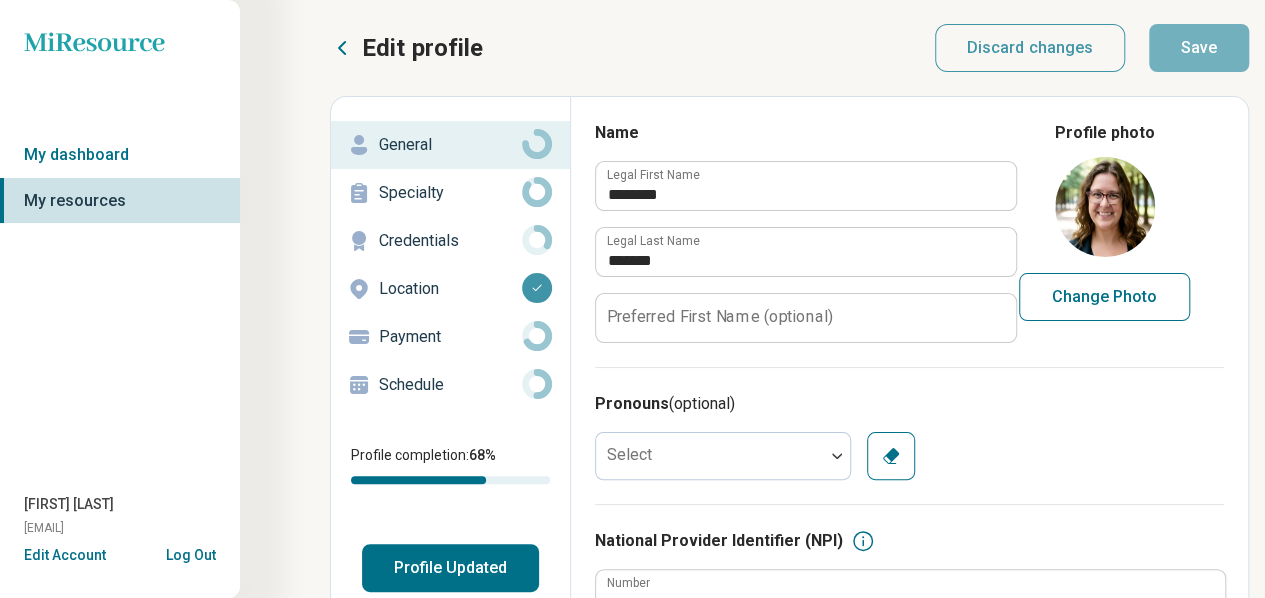 click on "Log Out" at bounding box center [191, 553] 